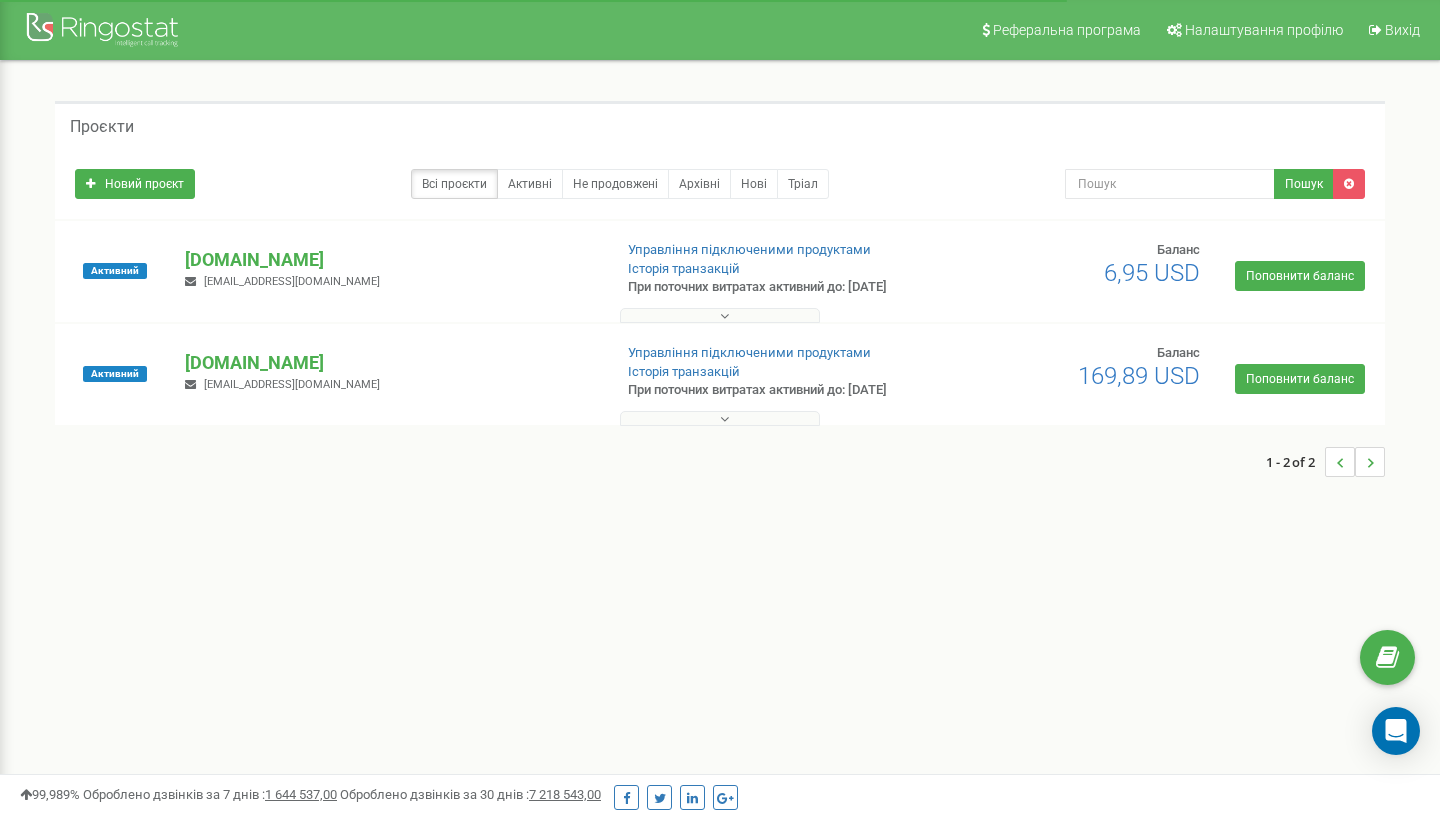 scroll, scrollTop: 0, scrollLeft: 0, axis: both 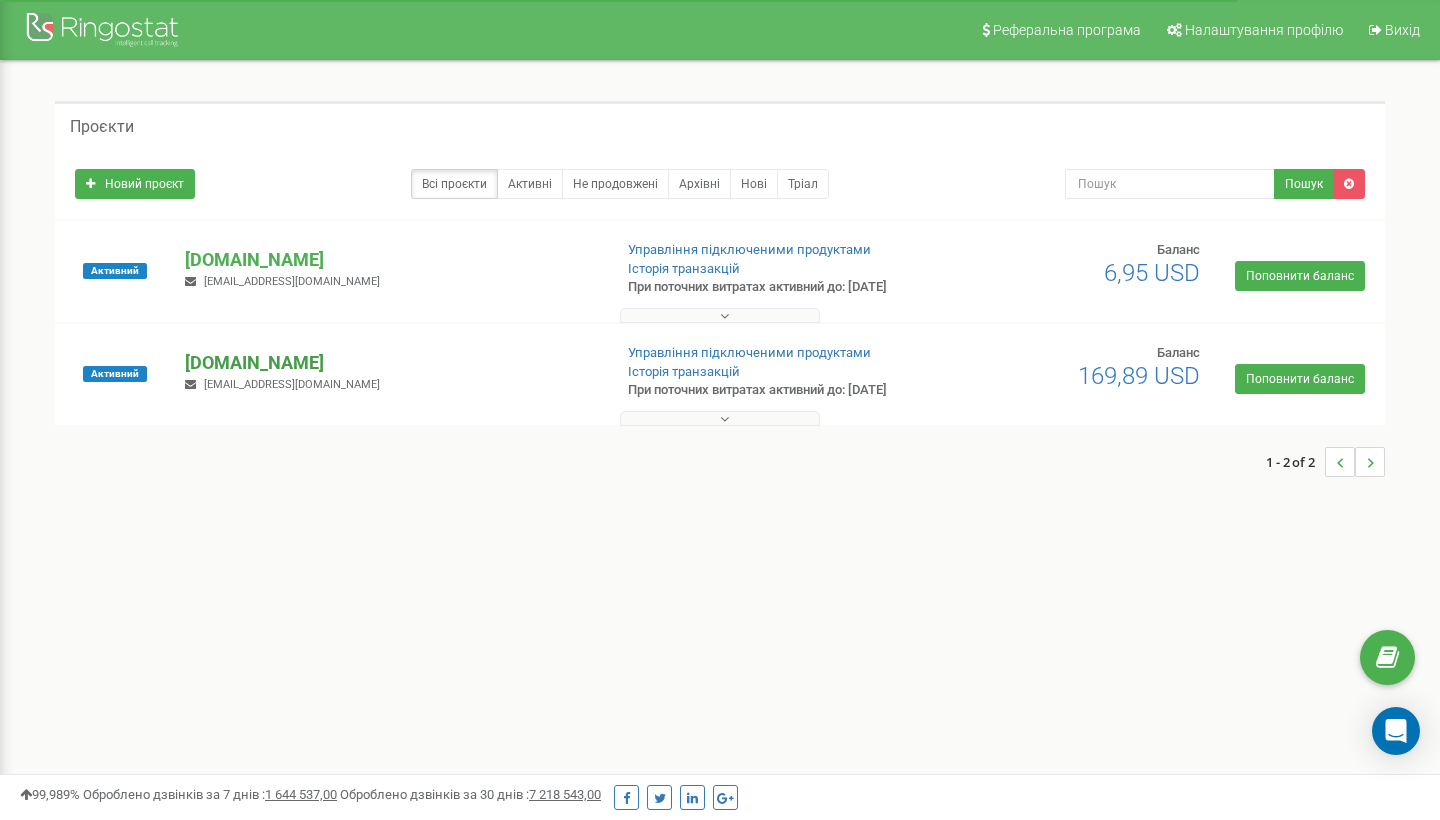 click on "[DOMAIN_NAME]" at bounding box center (390, 363) 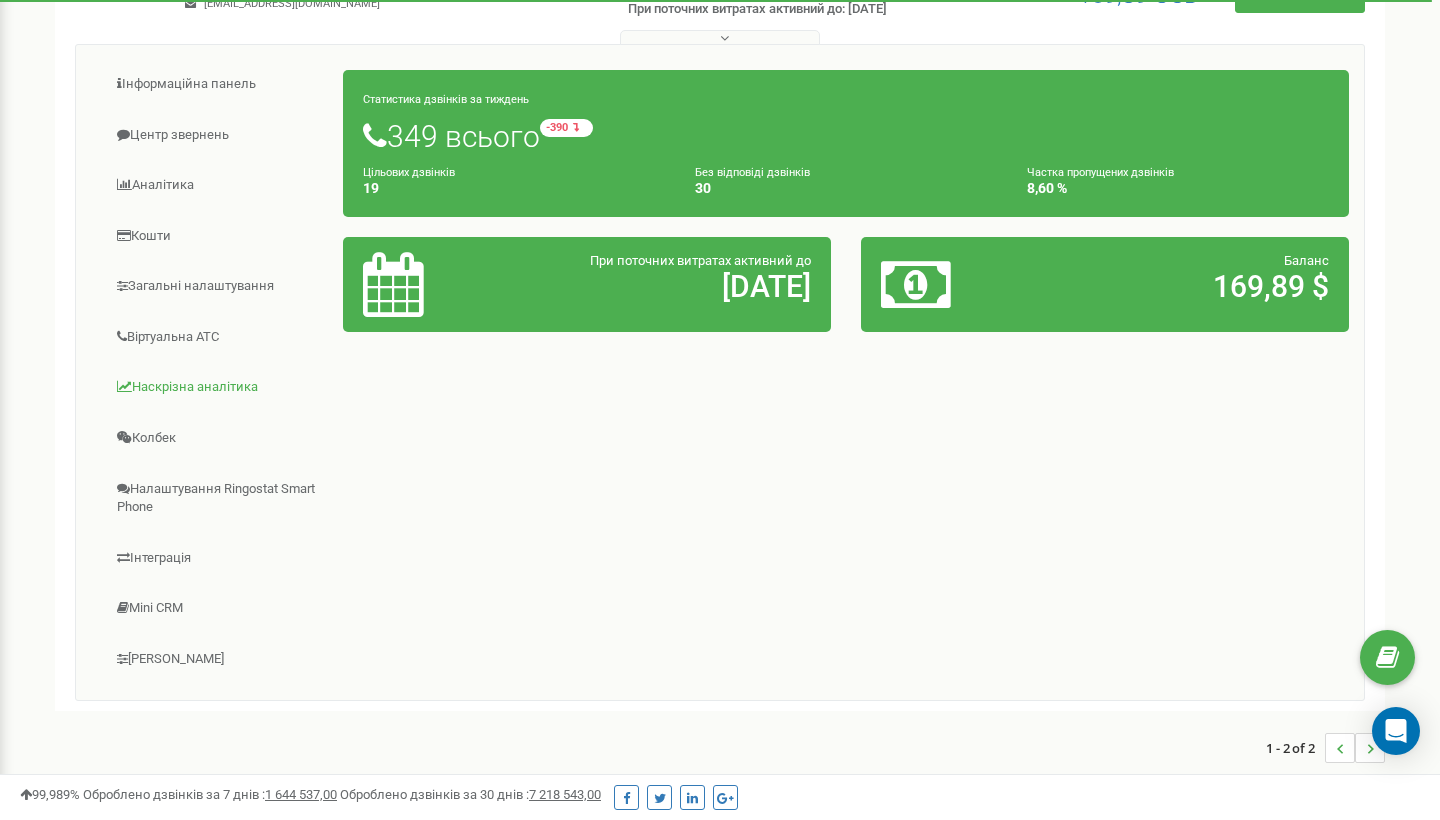scroll, scrollTop: 380, scrollLeft: 0, axis: vertical 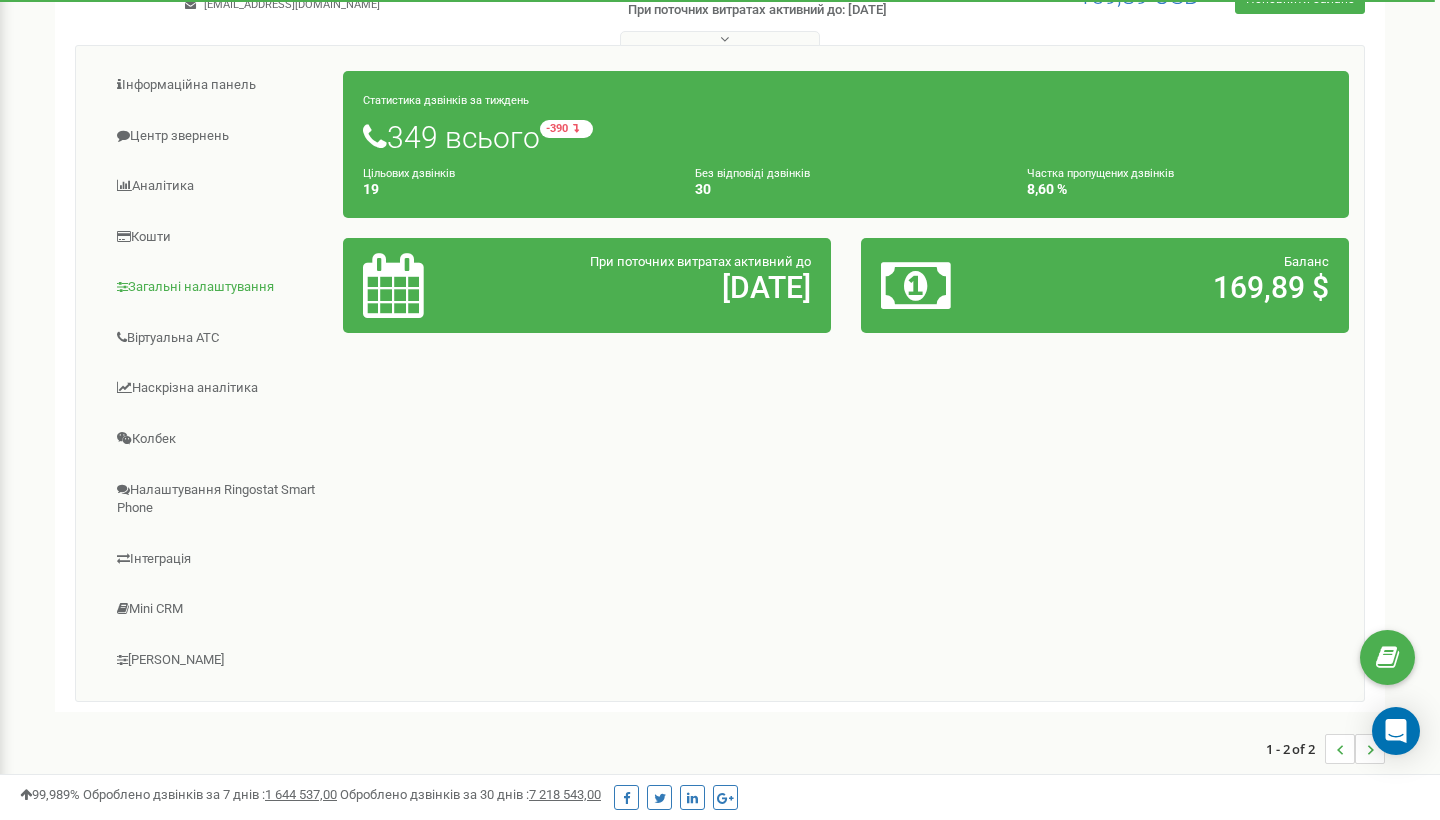 click on "Загальні налаштування" at bounding box center (217, 287) 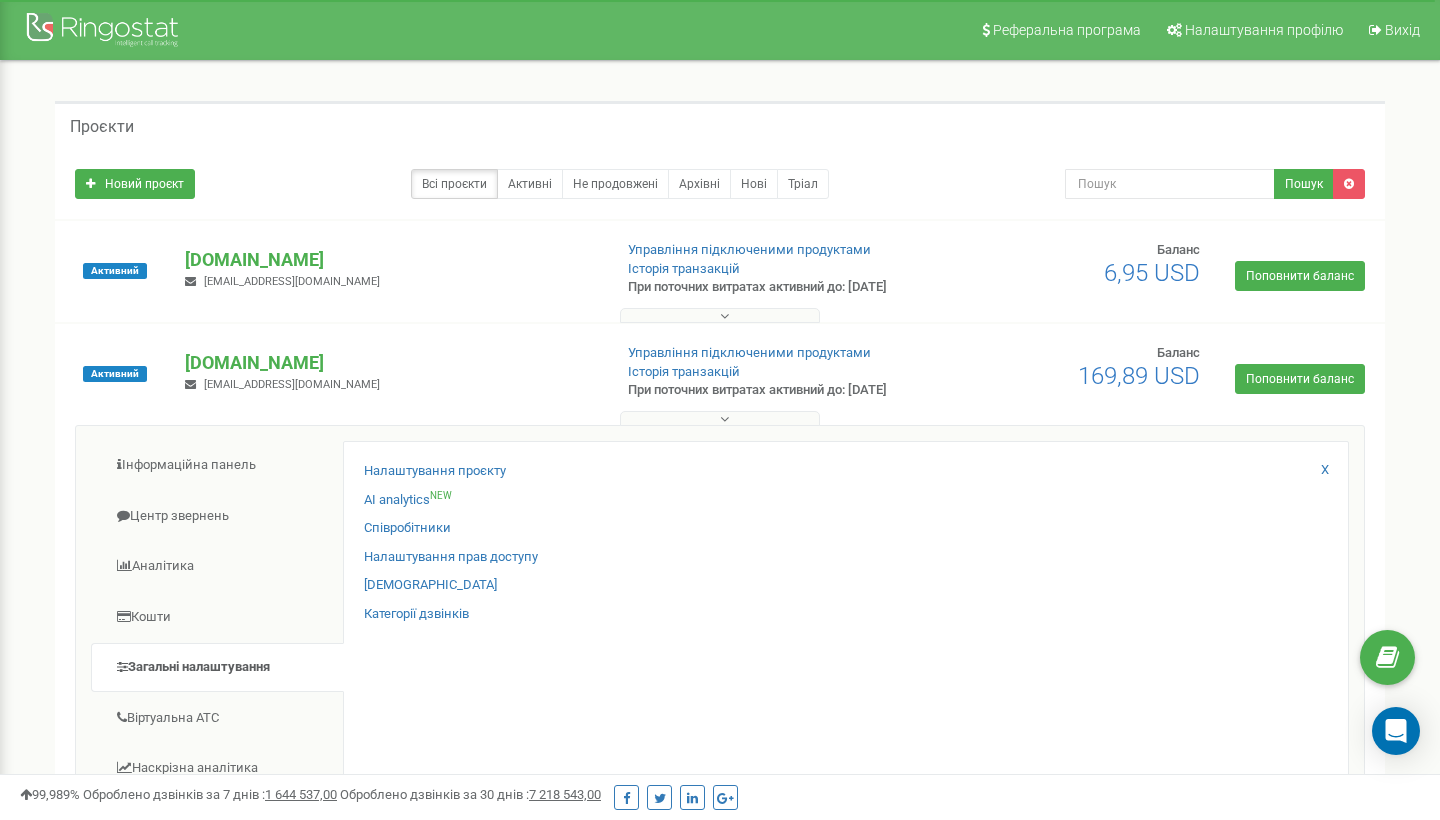 scroll, scrollTop: 0, scrollLeft: 0, axis: both 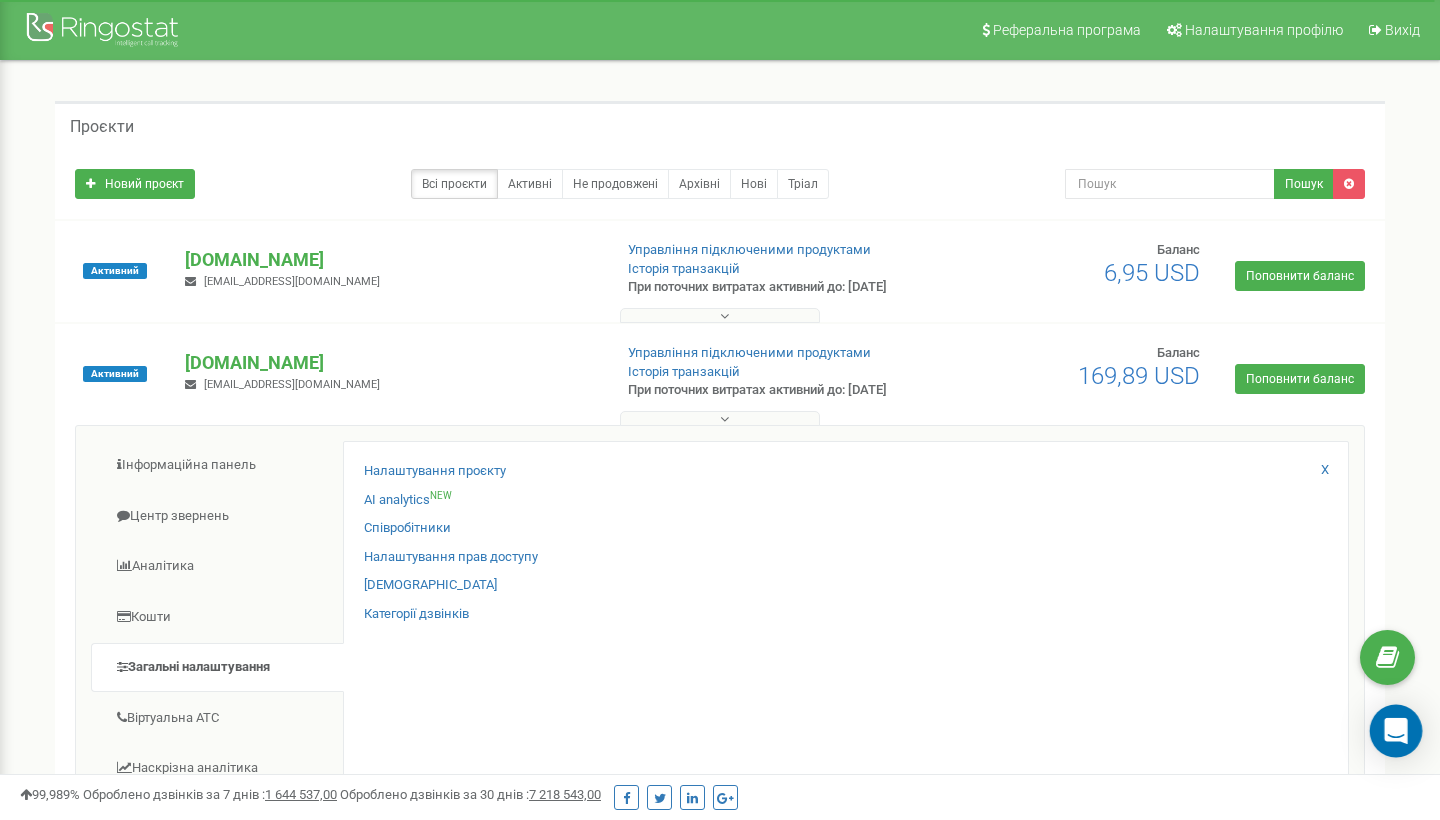click 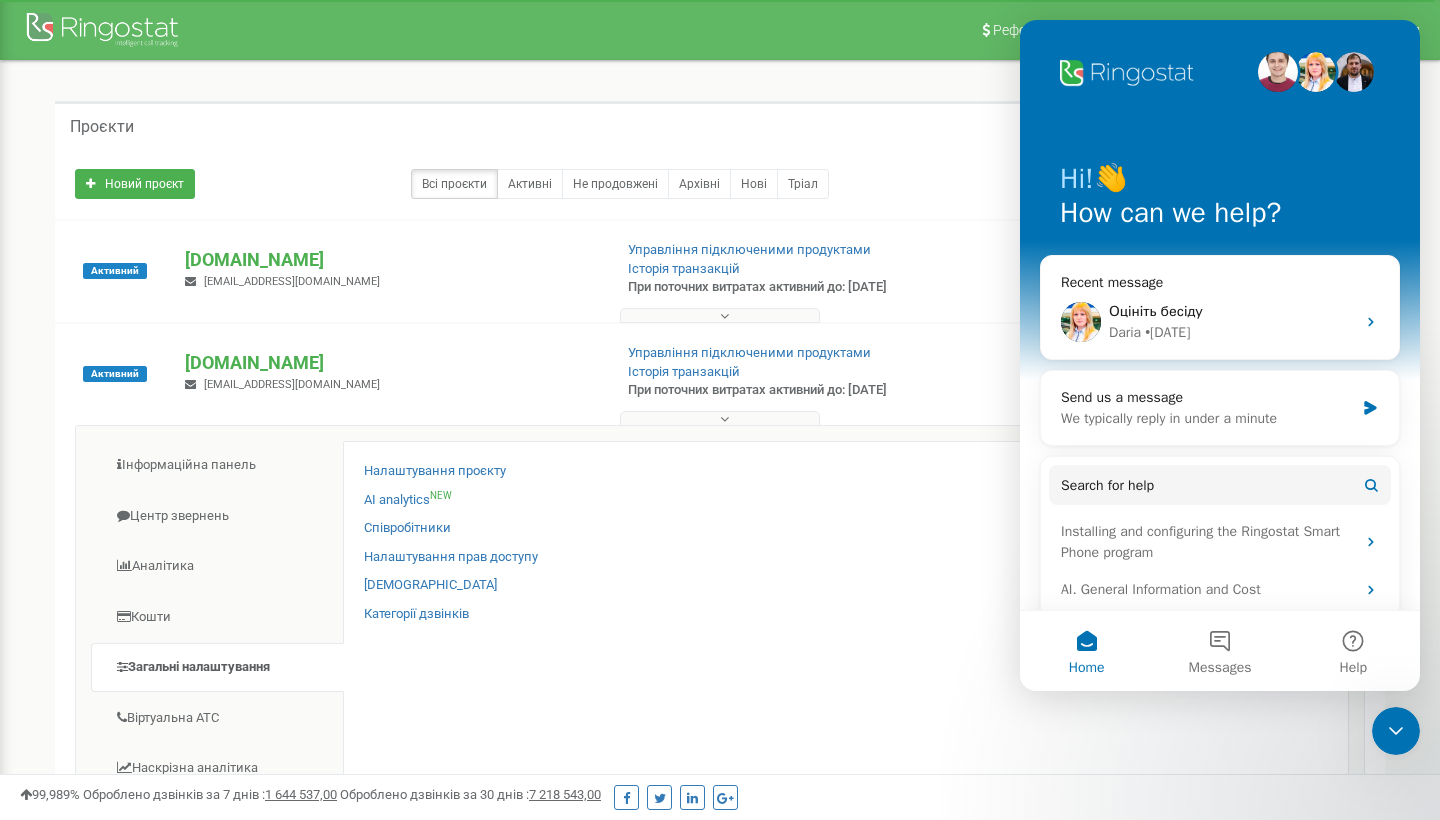 scroll, scrollTop: 0, scrollLeft: 0, axis: both 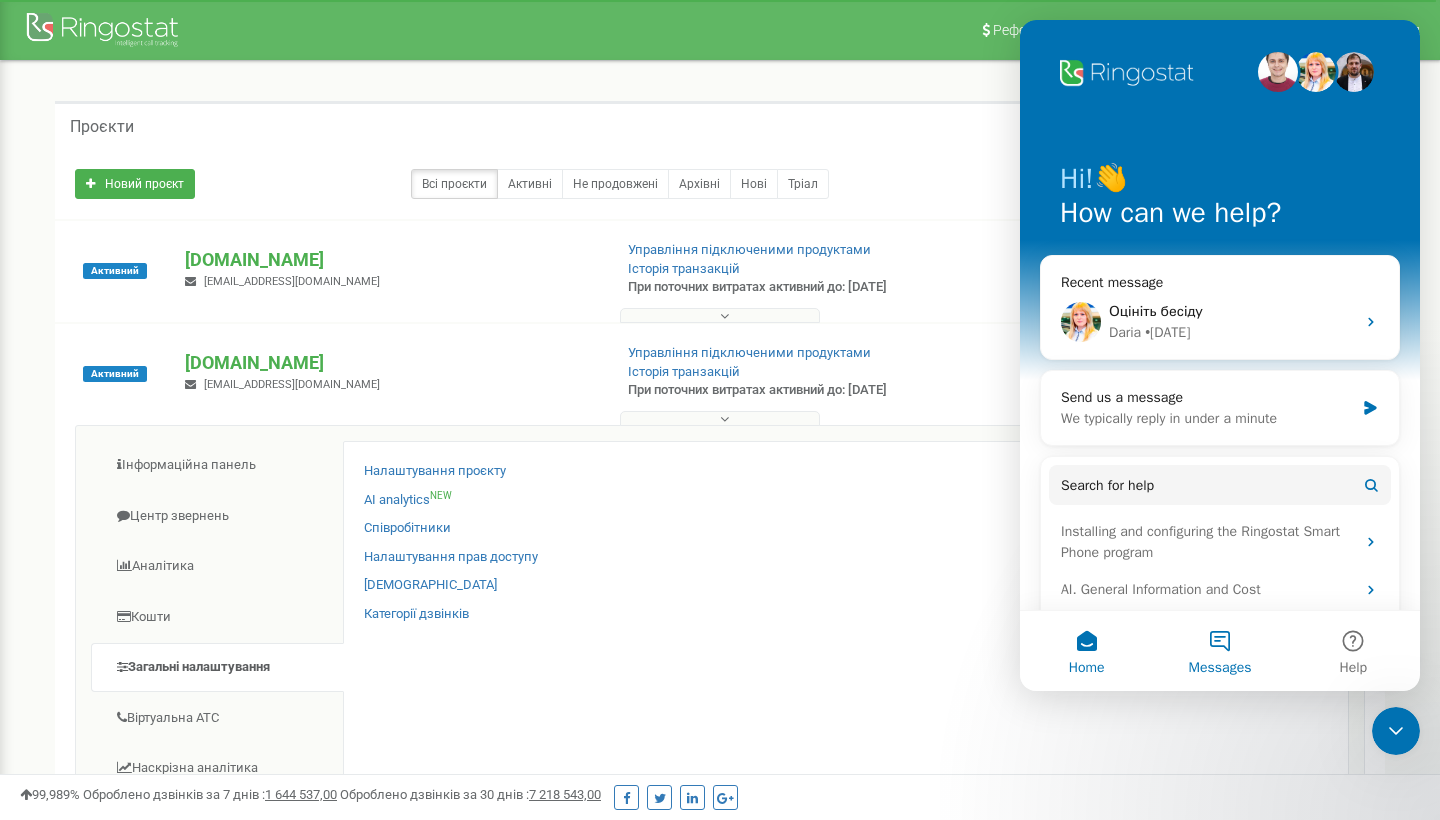 click on "Messages" at bounding box center (1219, 651) 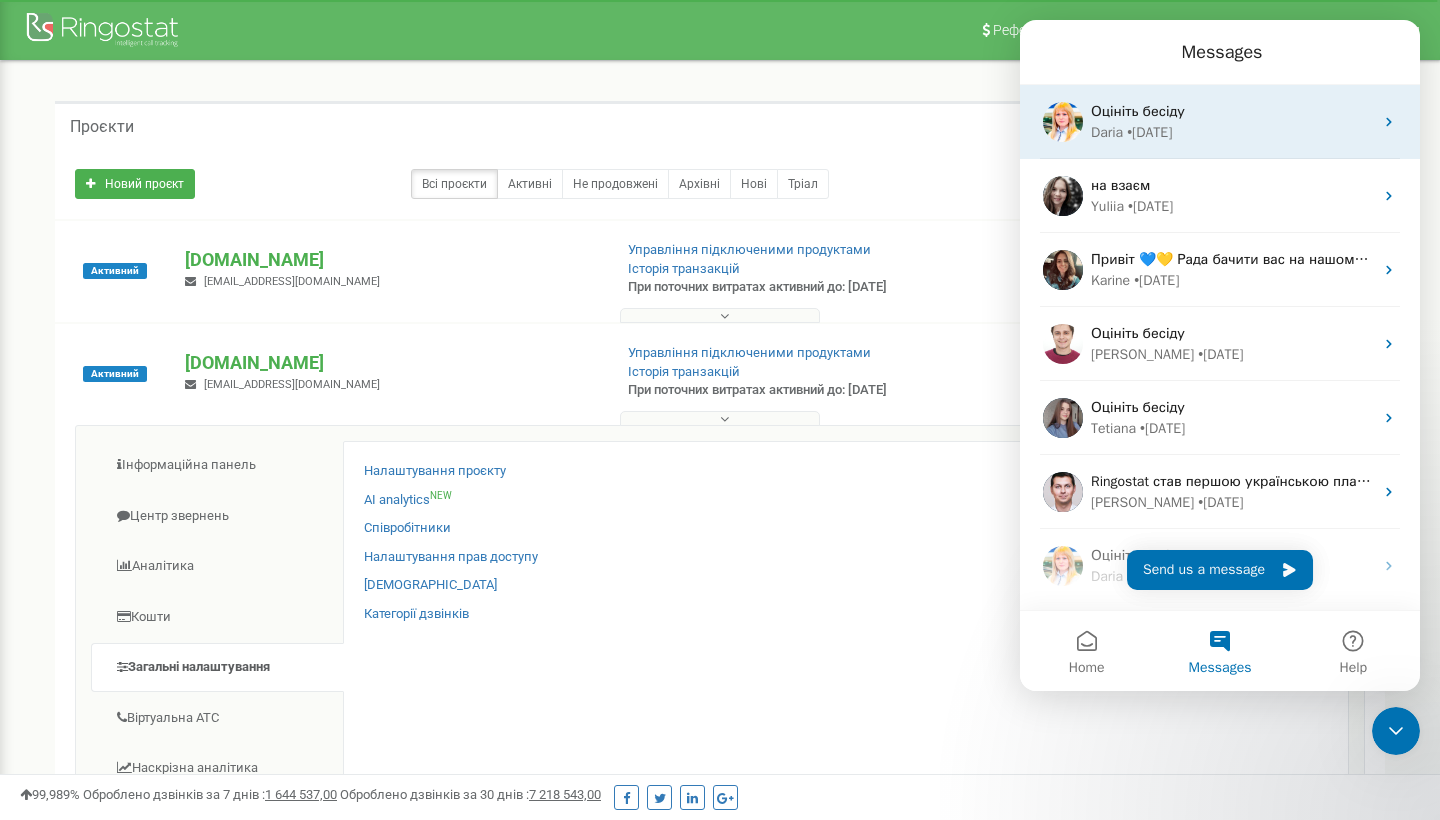 click on "•  1d ago" at bounding box center [1149, 132] 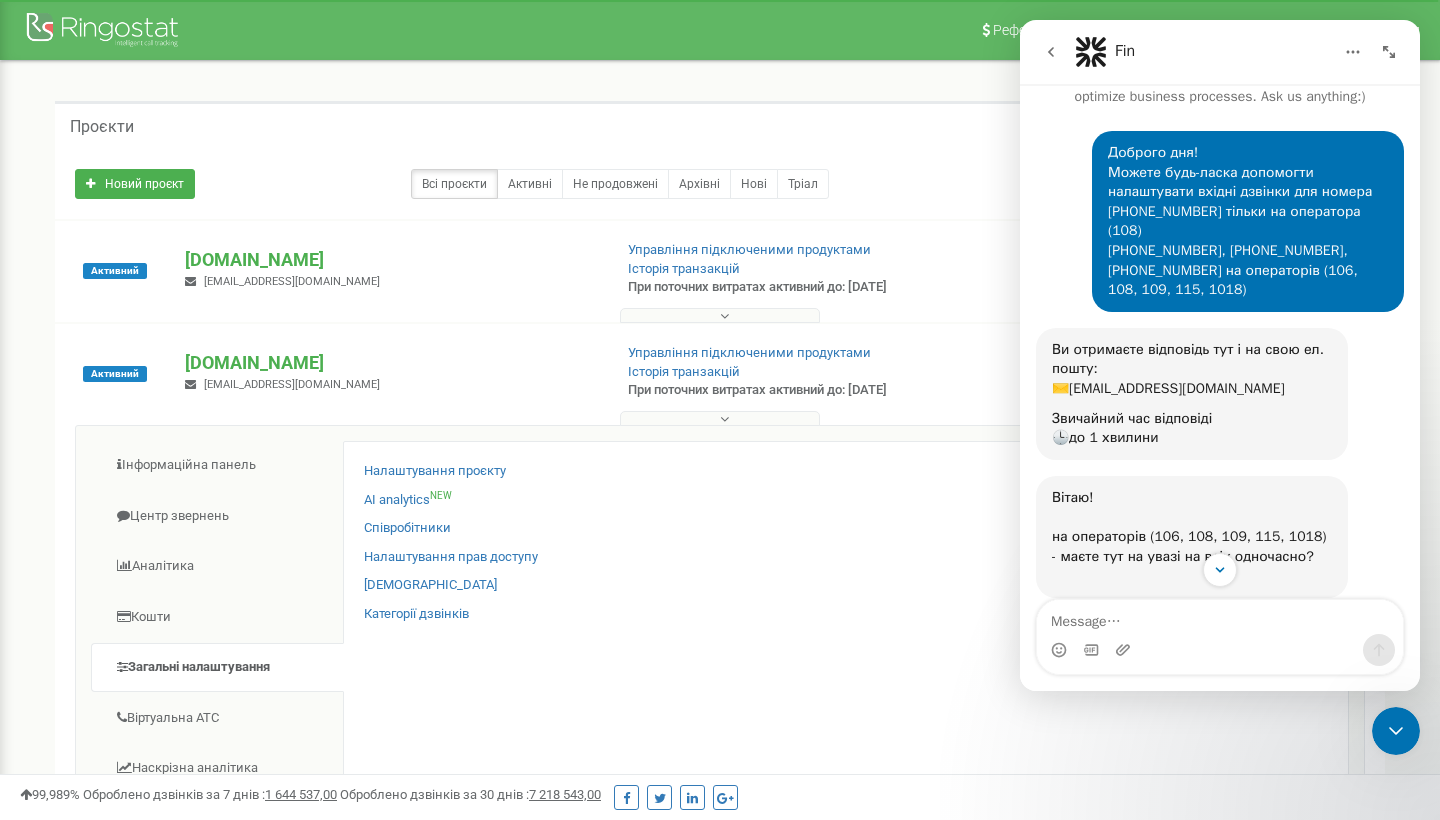 scroll, scrollTop: 55, scrollLeft: 0, axis: vertical 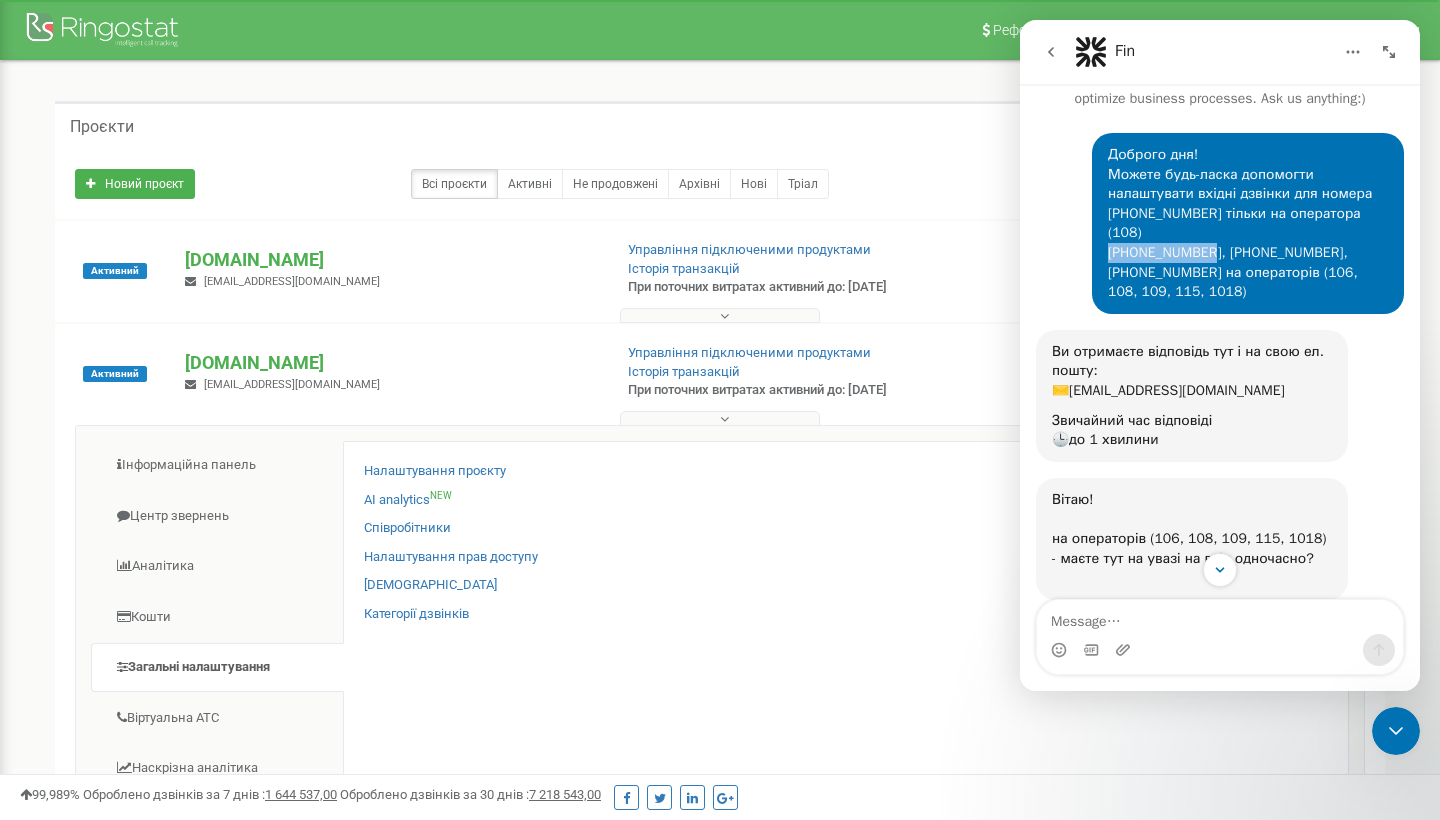 drag, startPoint x: 1109, startPoint y: 249, endPoint x: 1214, endPoint y: 248, distance: 105.00476 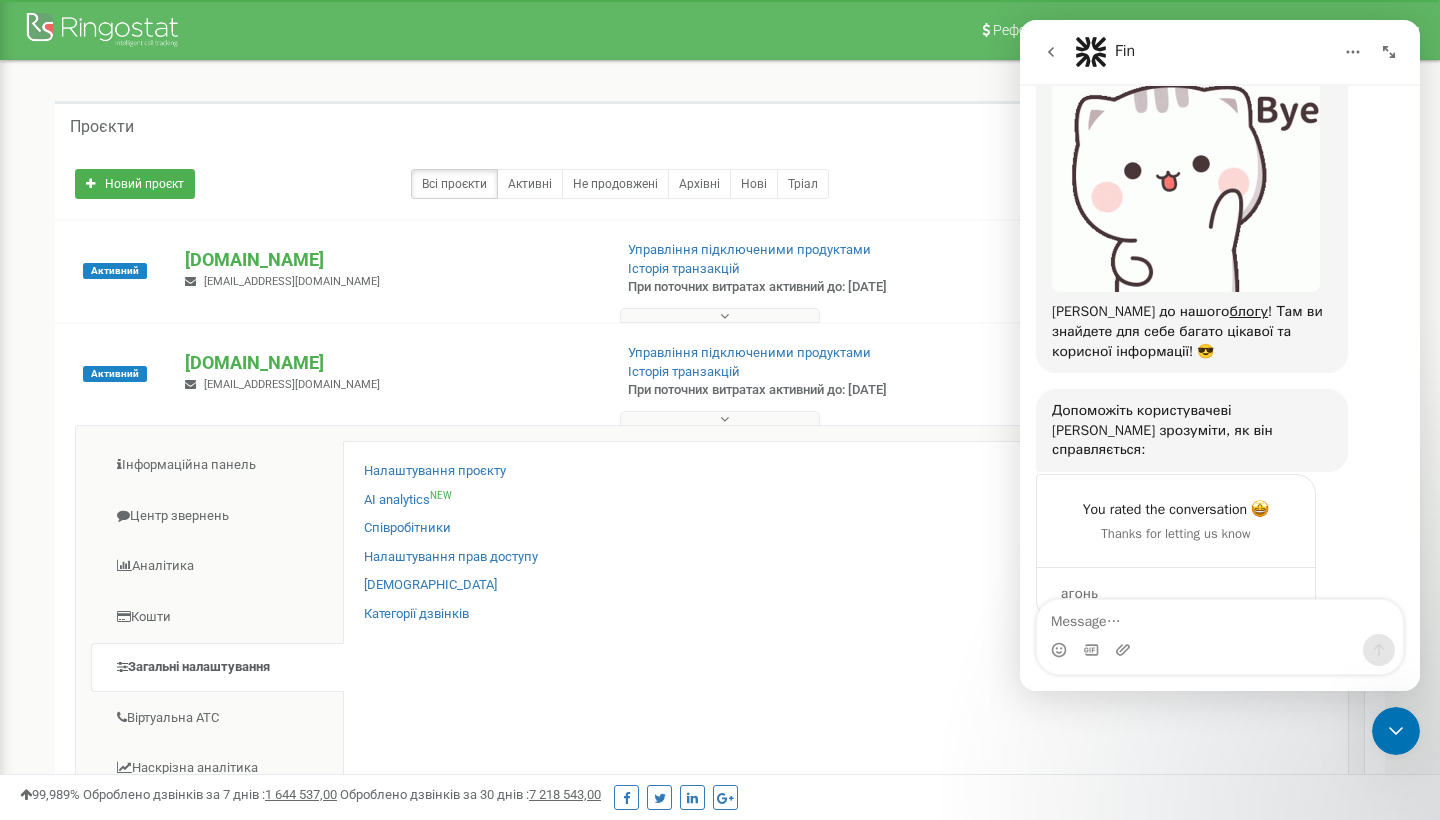 scroll, scrollTop: 1263, scrollLeft: 0, axis: vertical 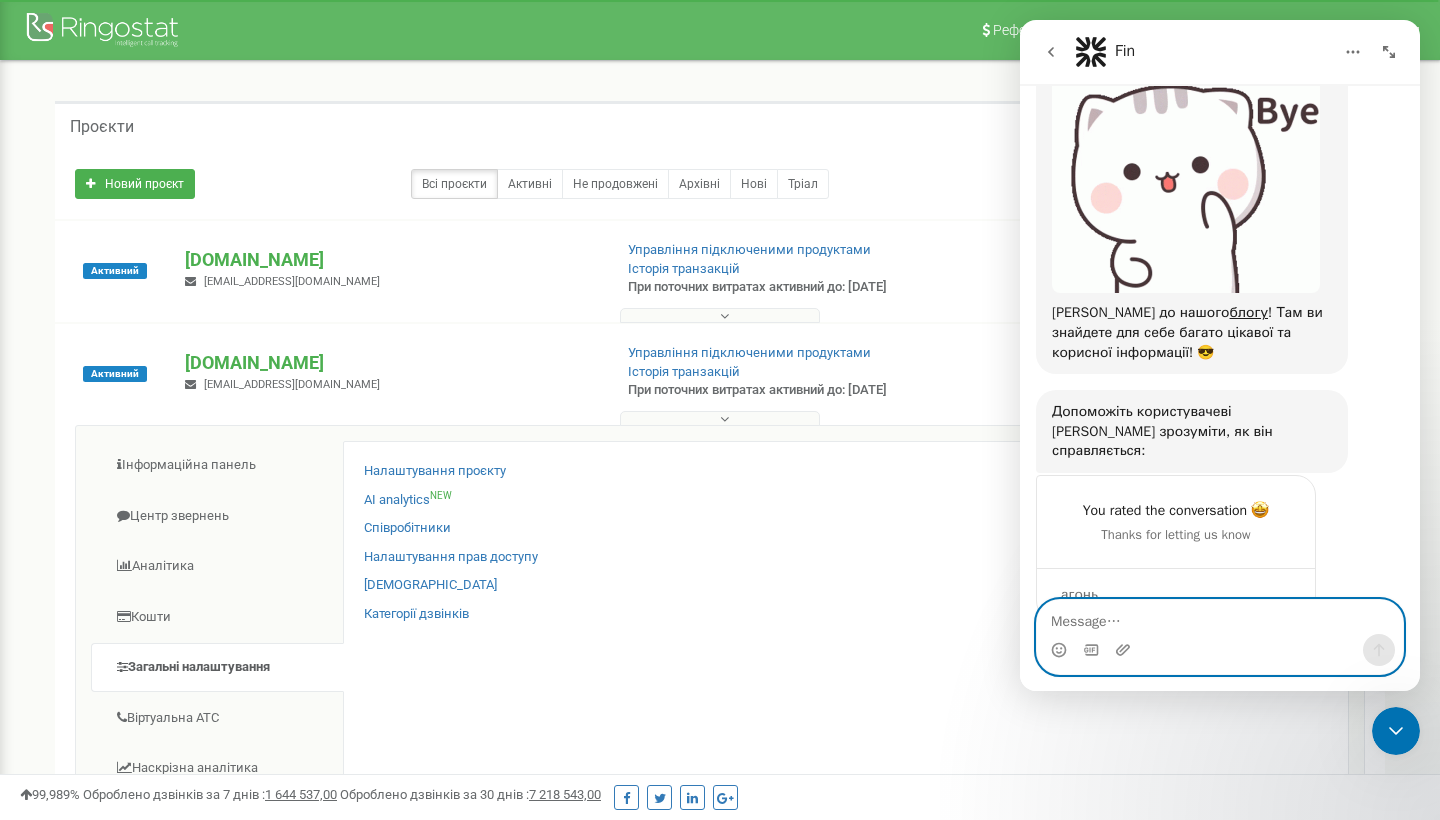 click at bounding box center [1220, 617] 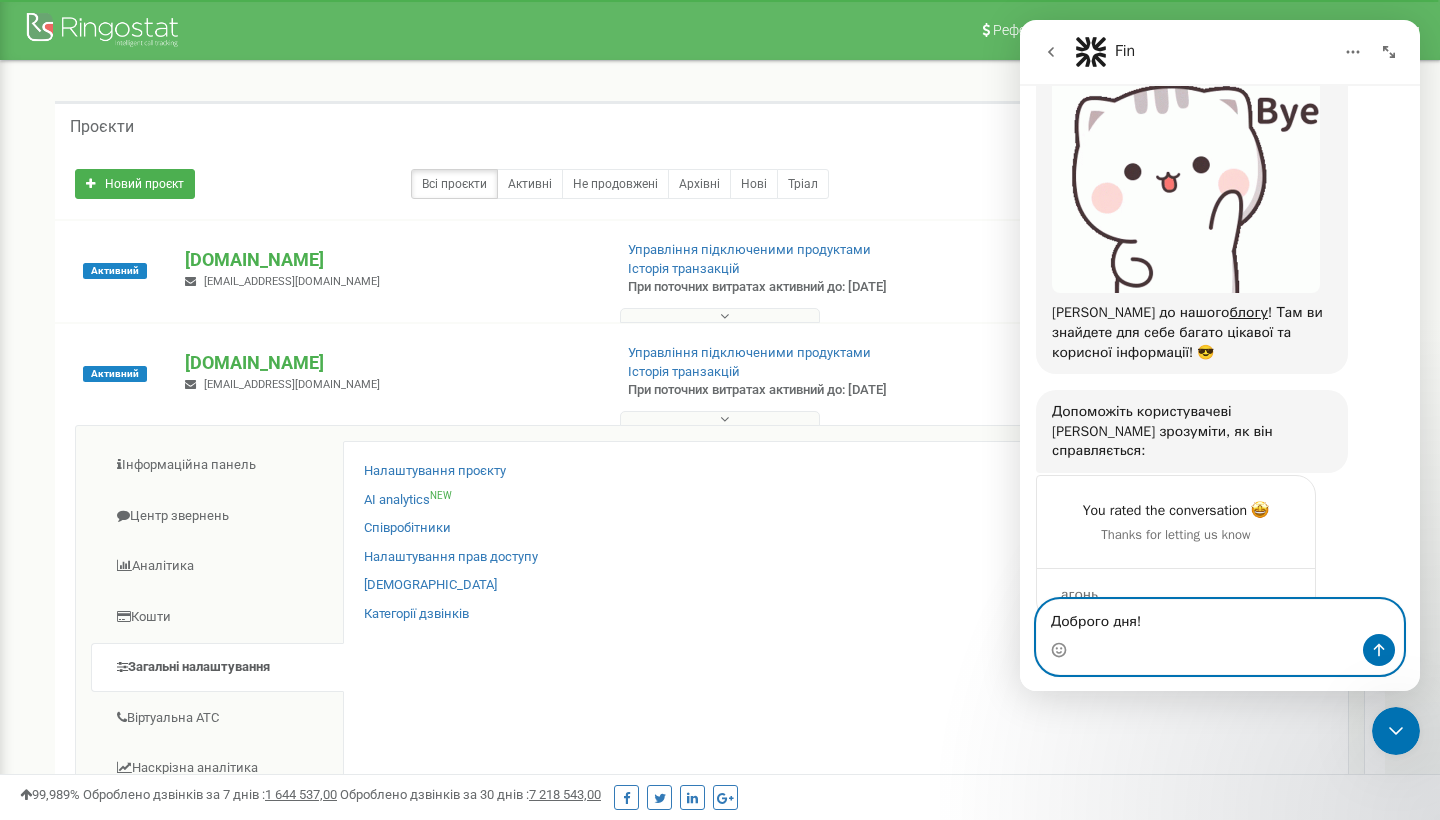 scroll, scrollTop: 1283, scrollLeft: 0, axis: vertical 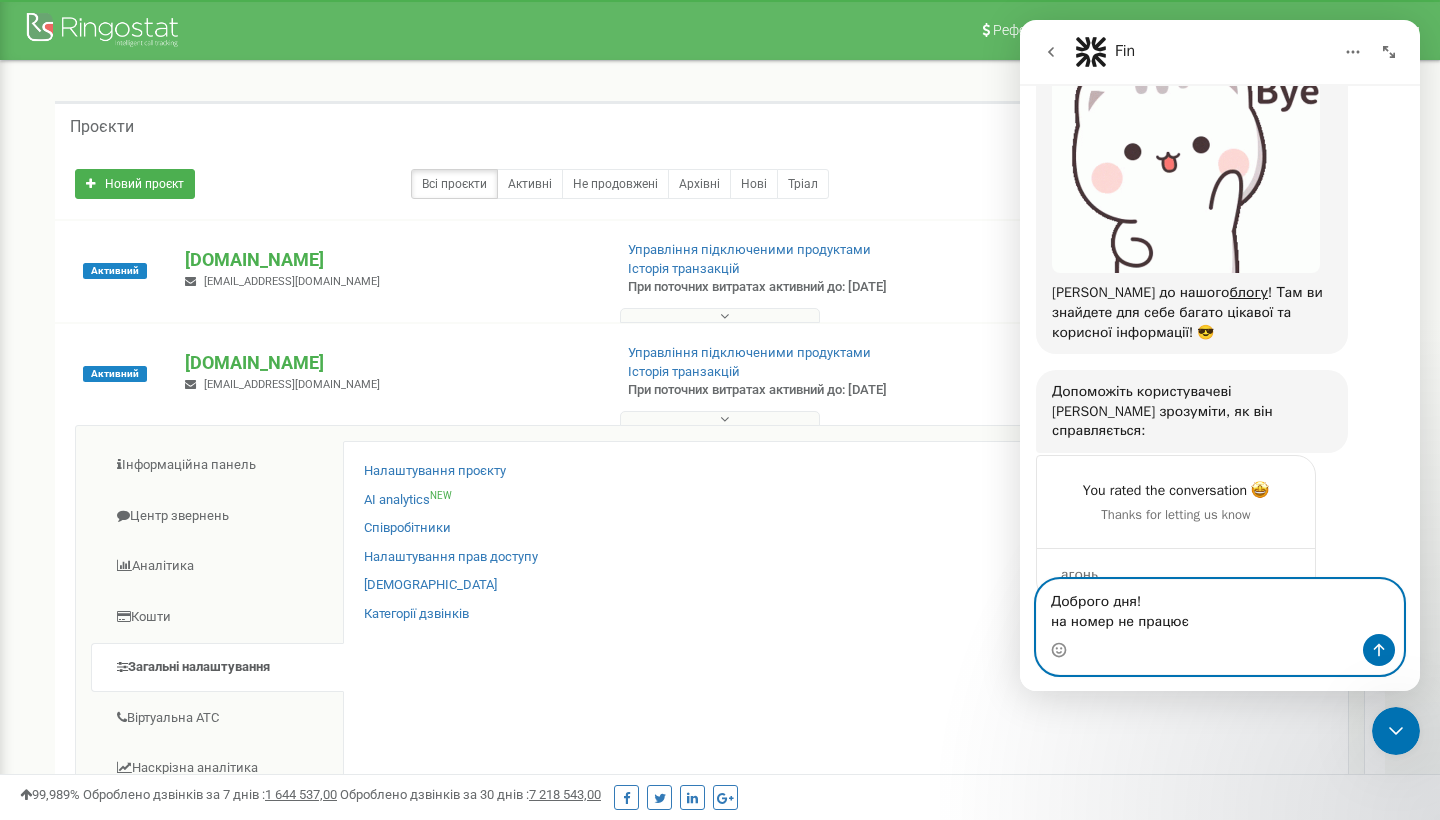 paste on "380800207613" 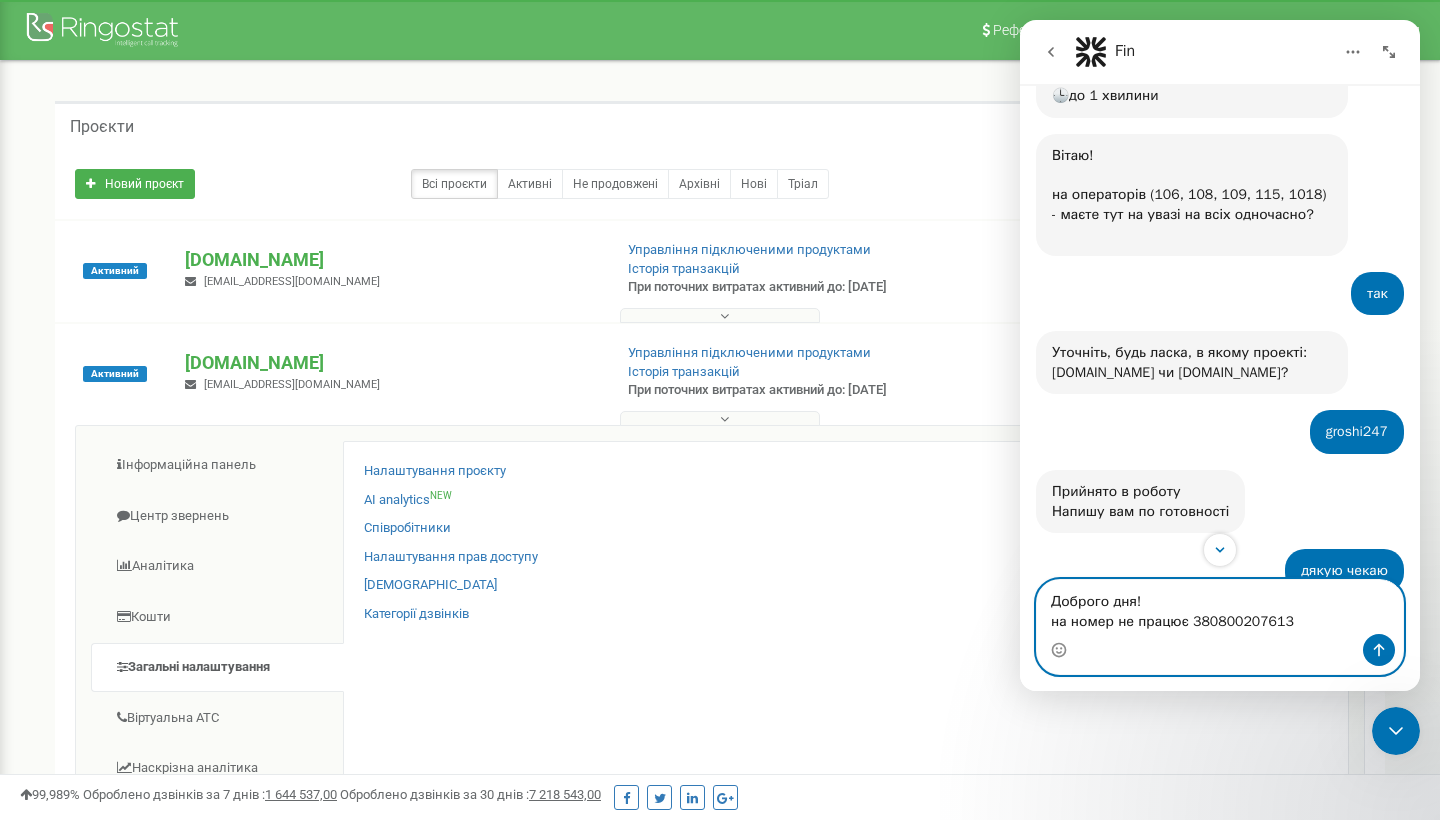 scroll, scrollTop: 296, scrollLeft: 0, axis: vertical 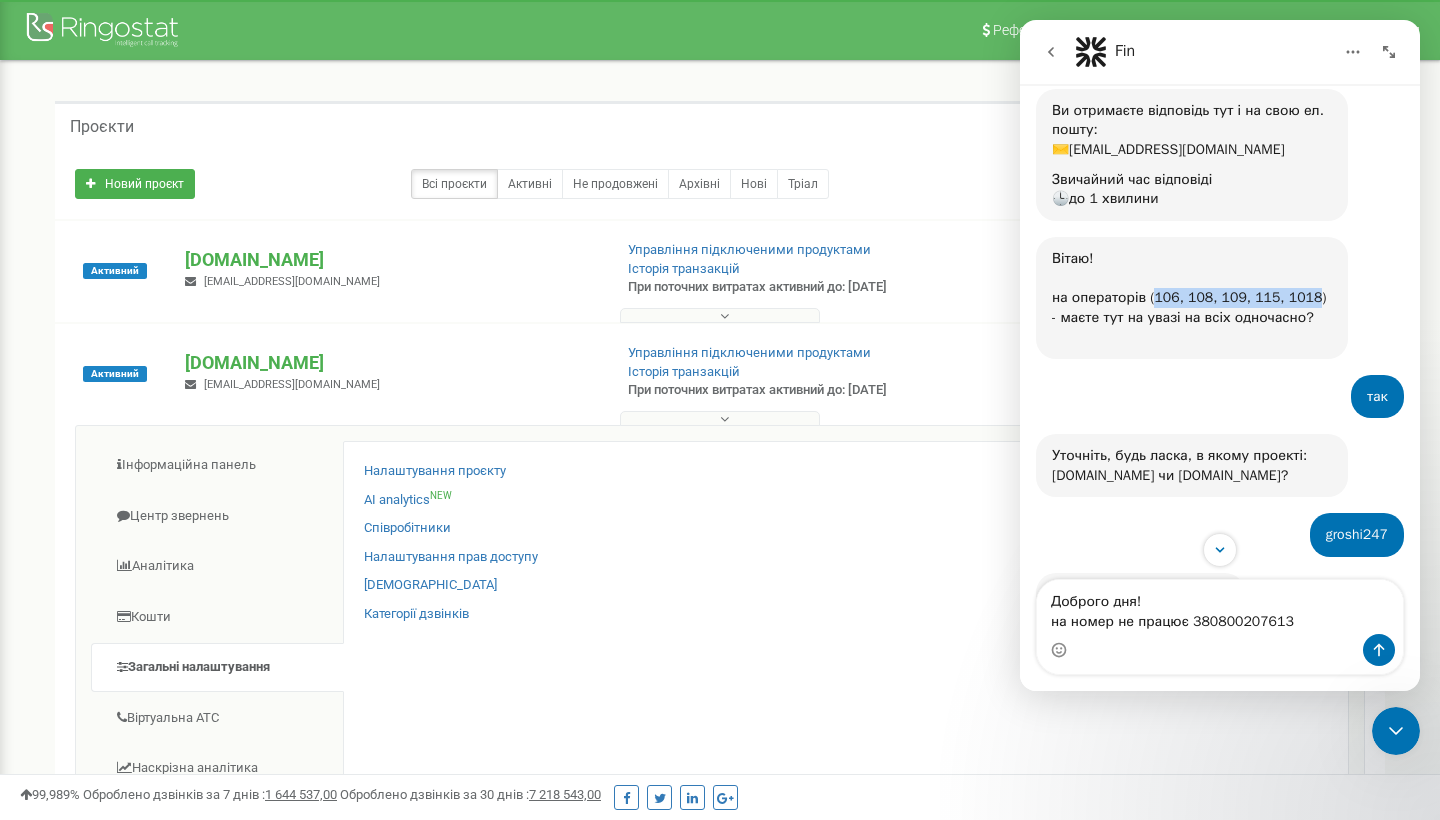 drag, startPoint x: 1154, startPoint y: 289, endPoint x: 1309, endPoint y: 289, distance: 155 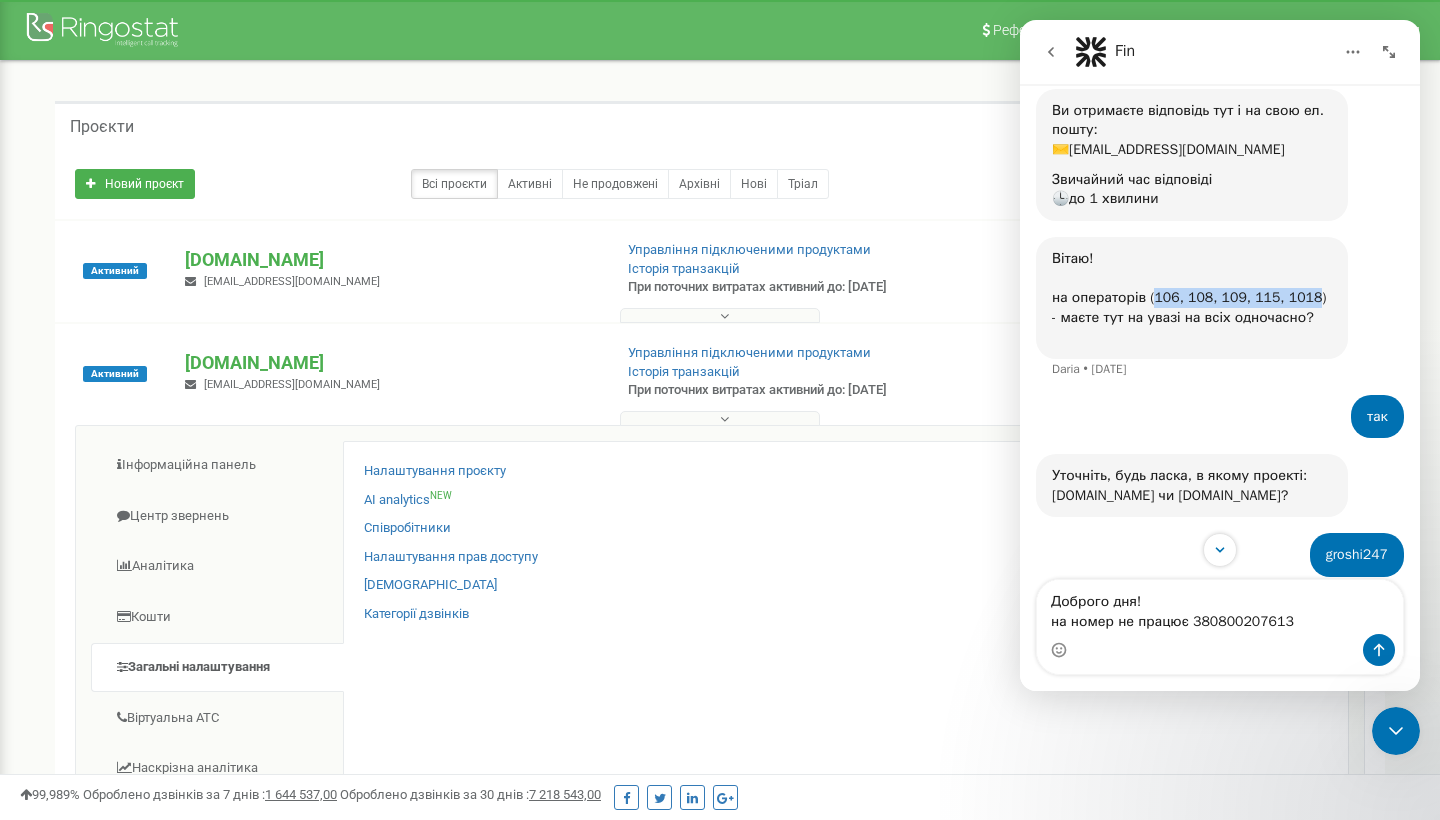 copy on "106, 108, 109, 115, 1018" 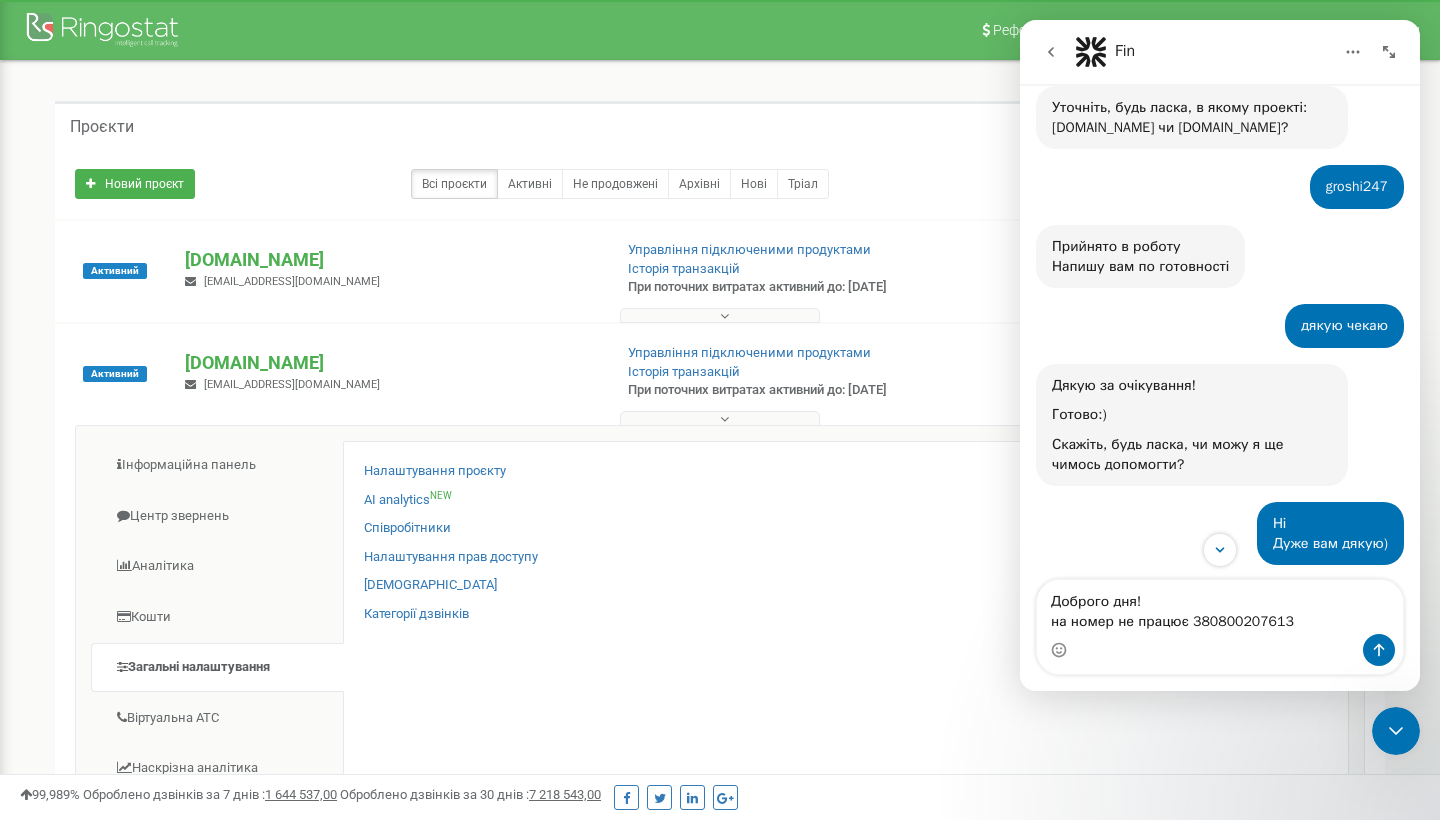 scroll, scrollTop: 1113, scrollLeft: 0, axis: vertical 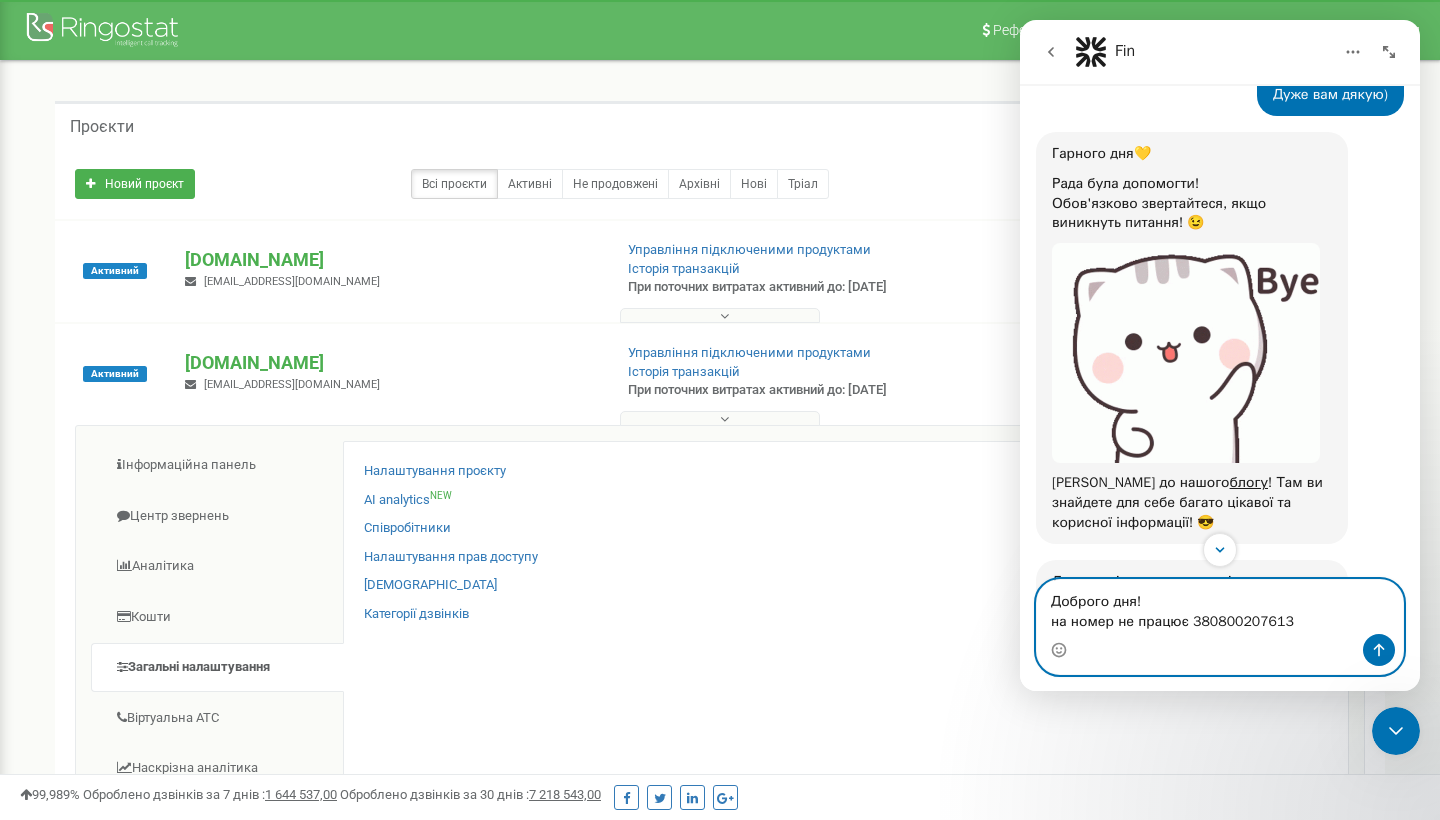 click on "Доброго дня!
на номер не працює 380800207613" at bounding box center (1220, 607) 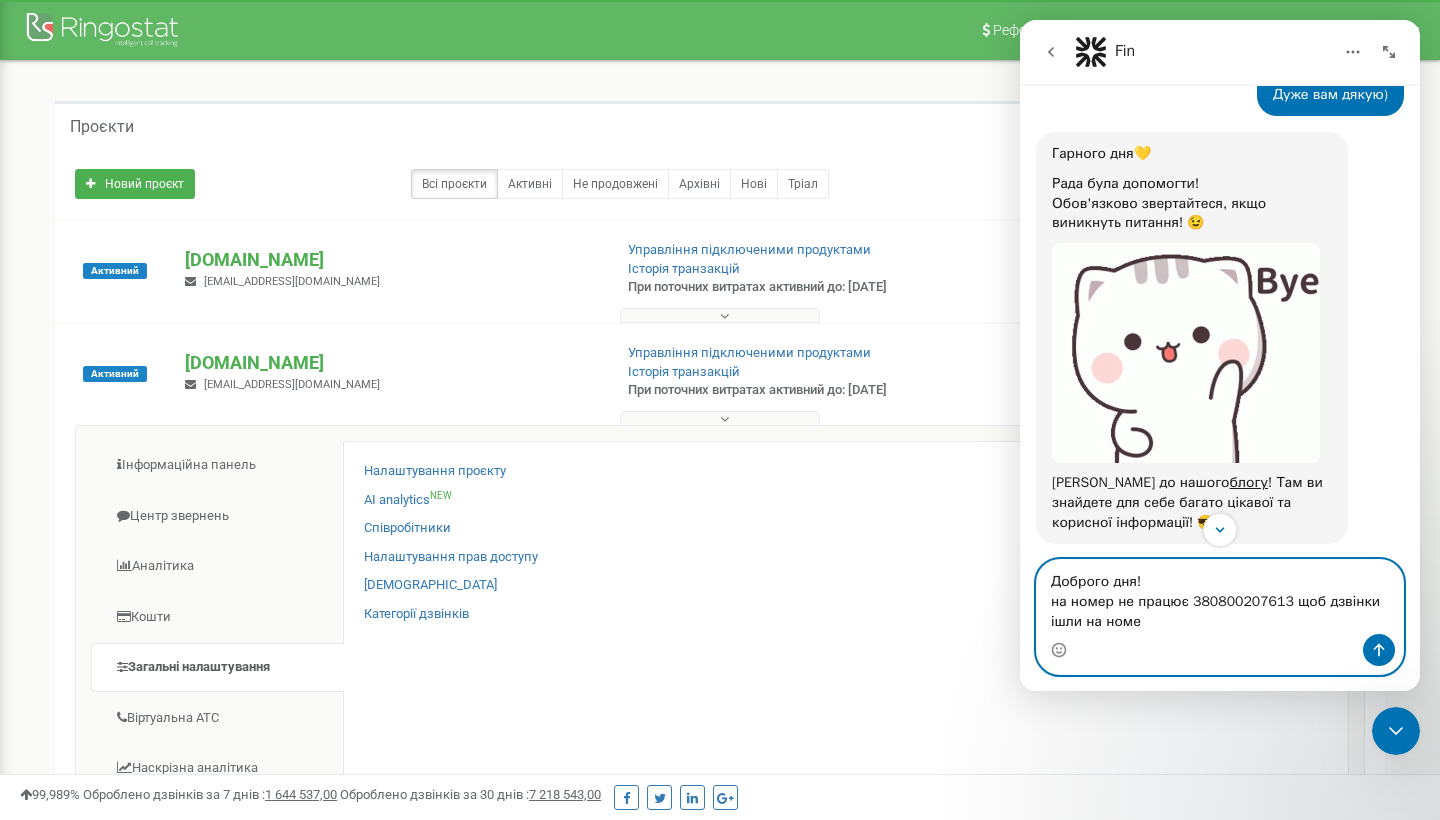 type on "Доброго дня!
на номер не працює 380800207613 щоб дзвінки ішли на номер" 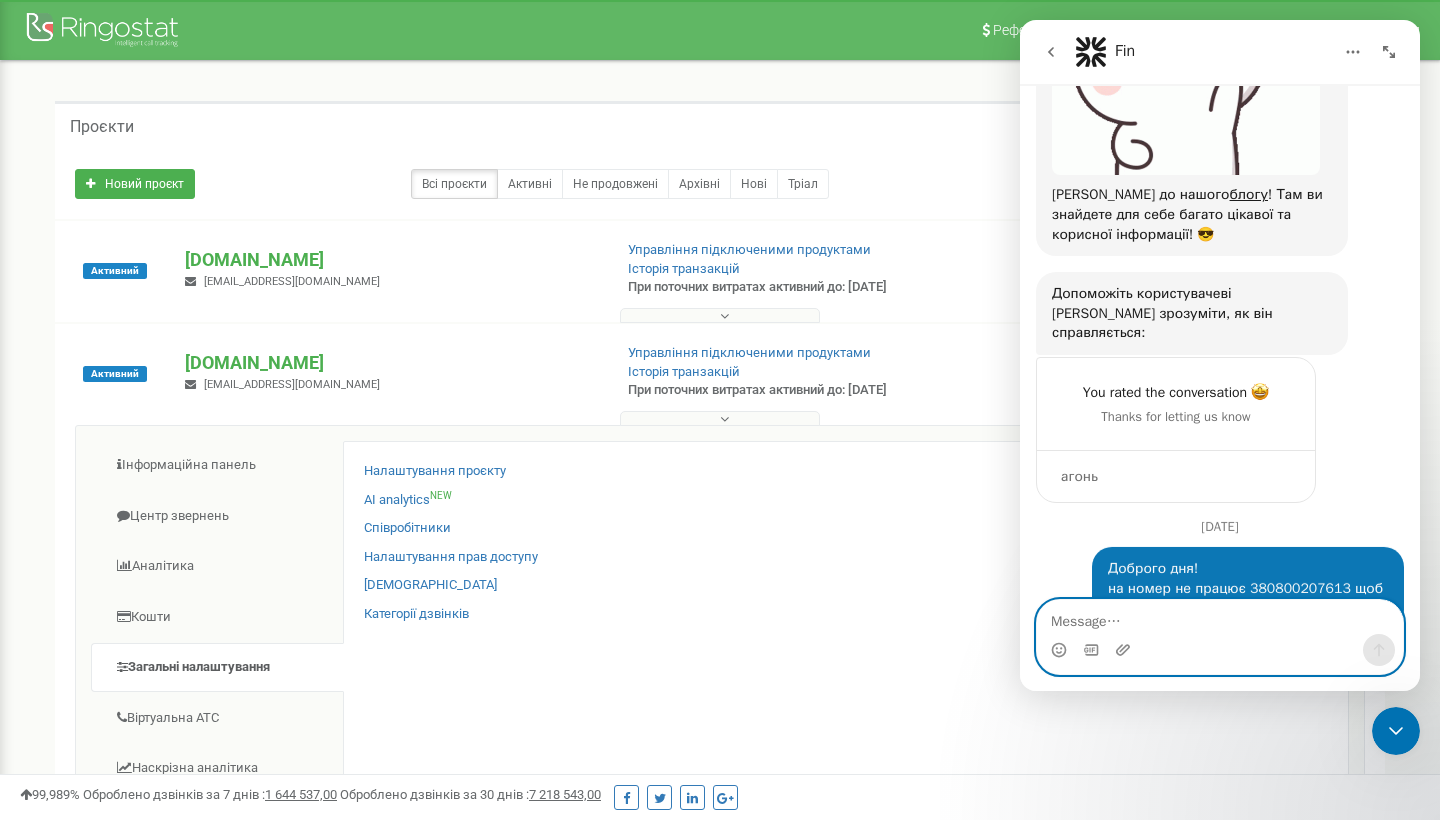 scroll, scrollTop: 1434, scrollLeft: 0, axis: vertical 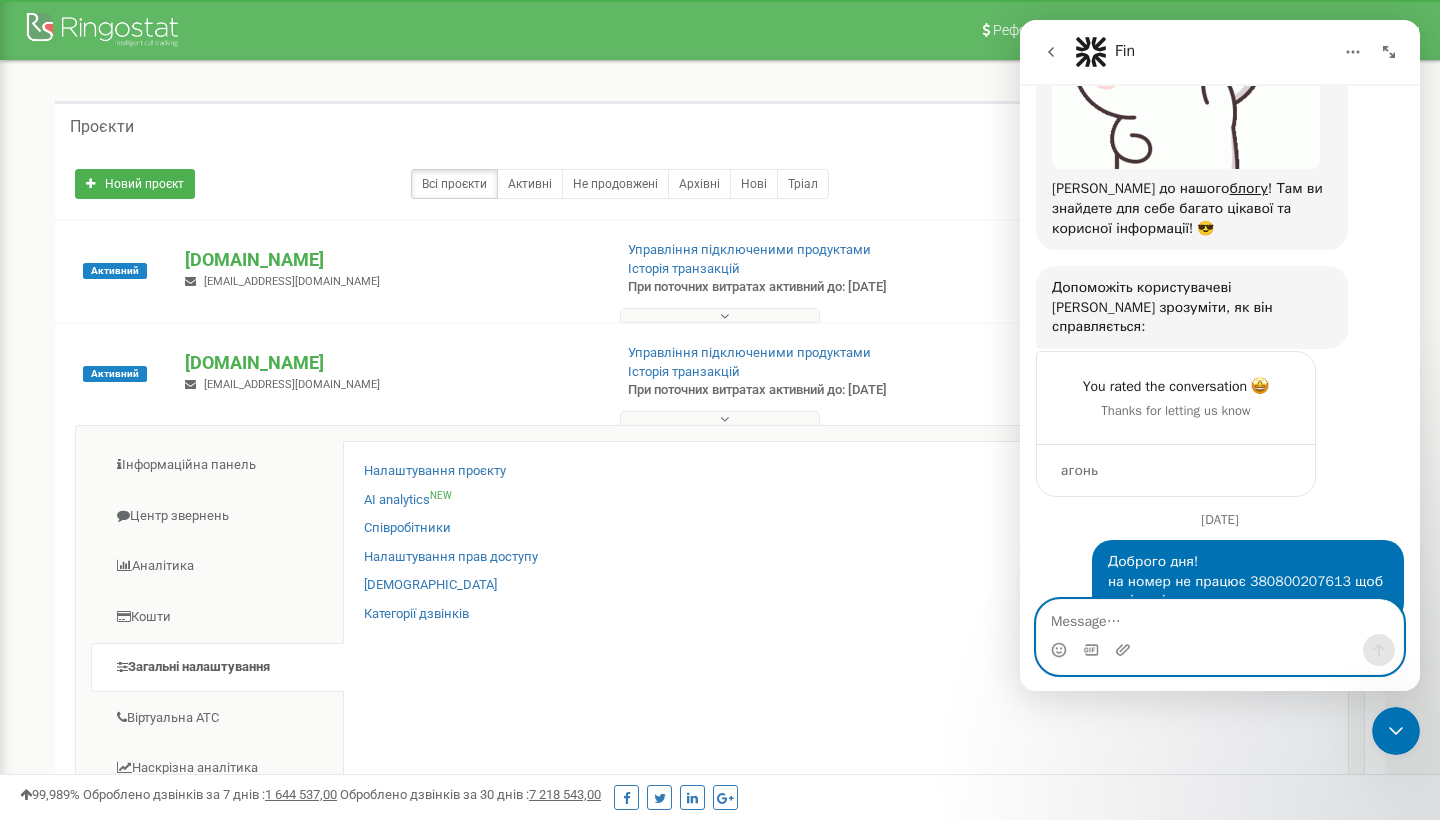 click at bounding box center (1220, 617) 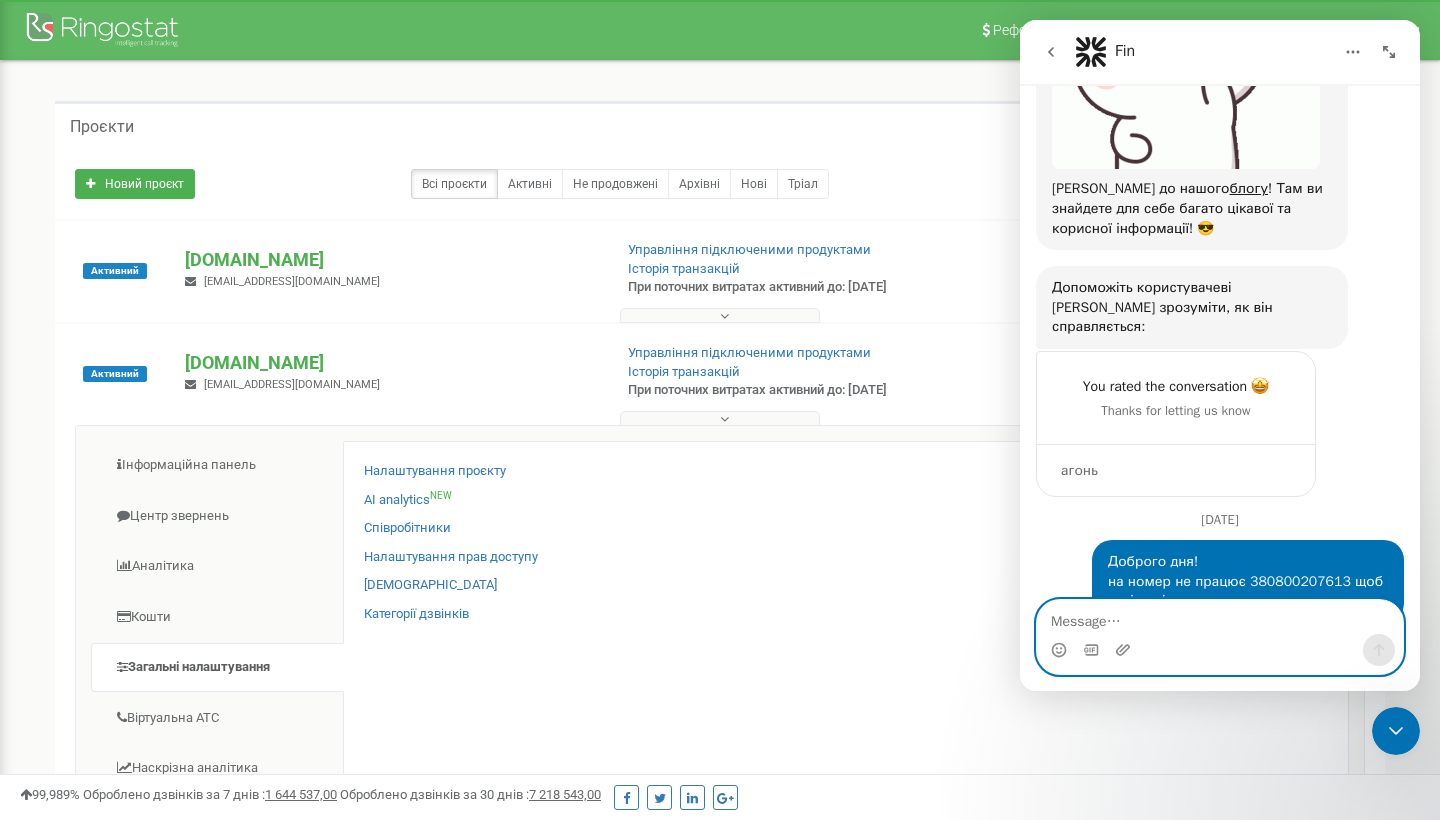 paste on "106, 108, 109, 115, 1018" 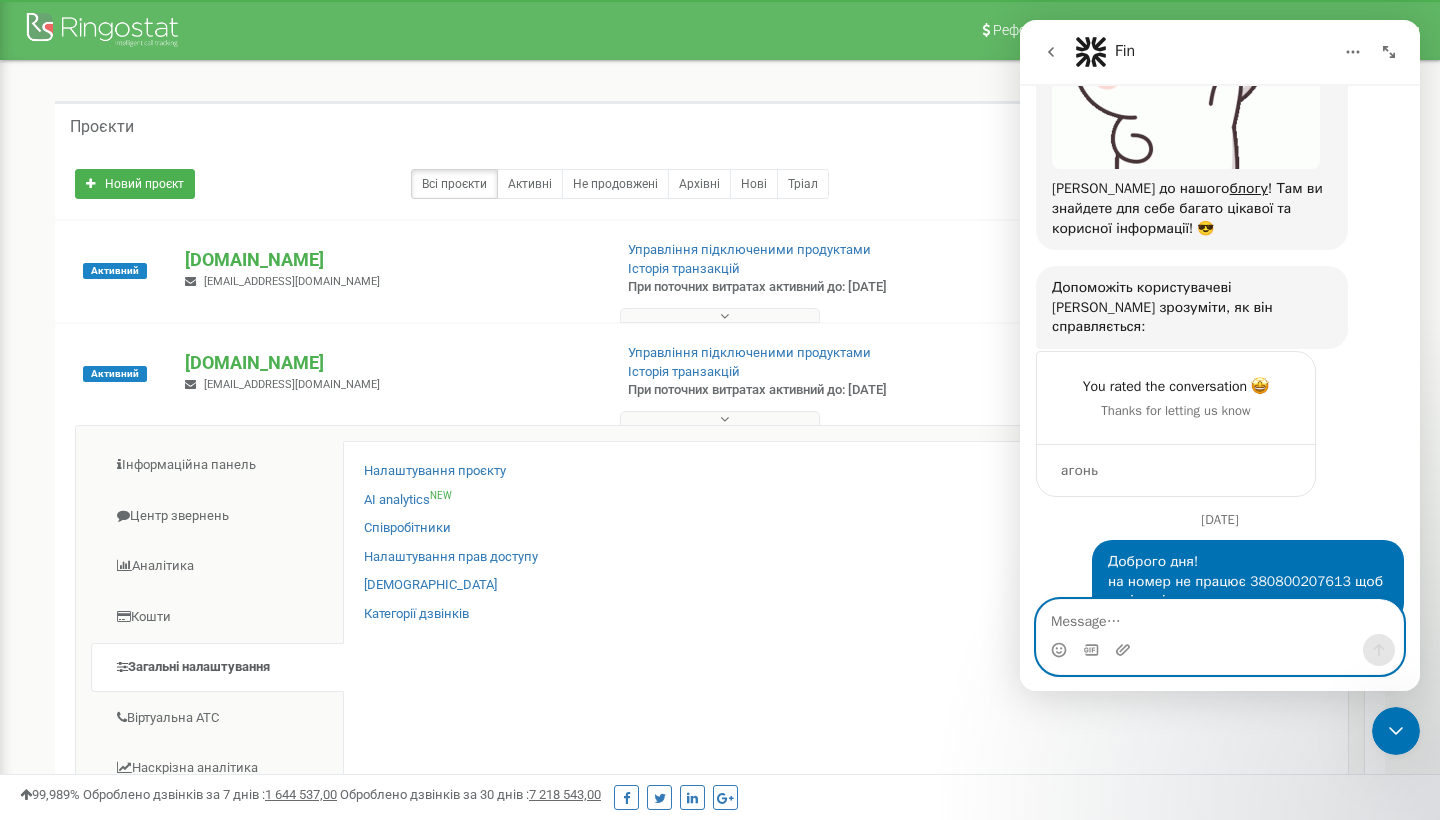 type on "106, 108, 109, 115, 1018" 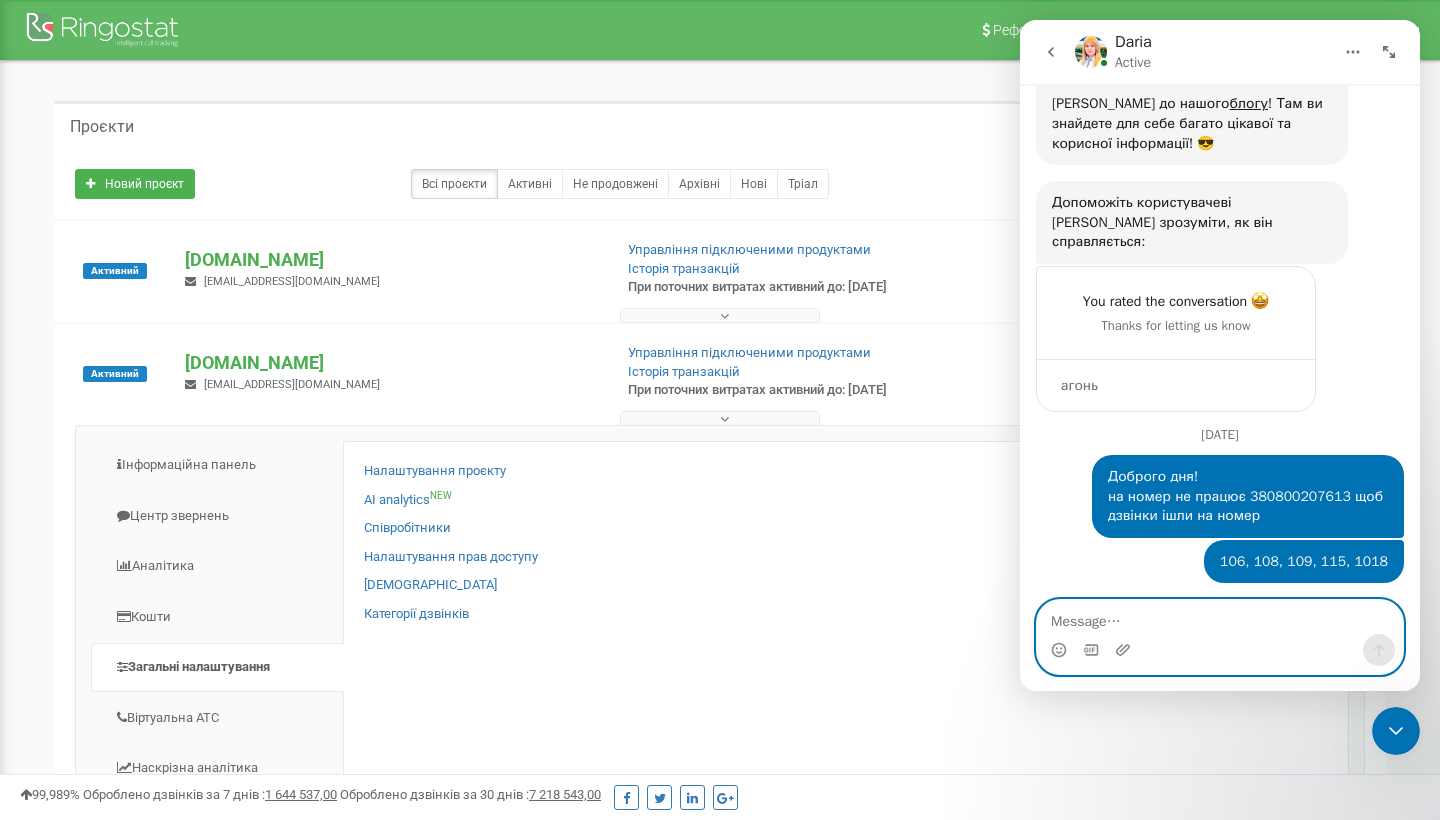 scroll, scrollTop: 1596, scrollLeft: 0, axis: vertical 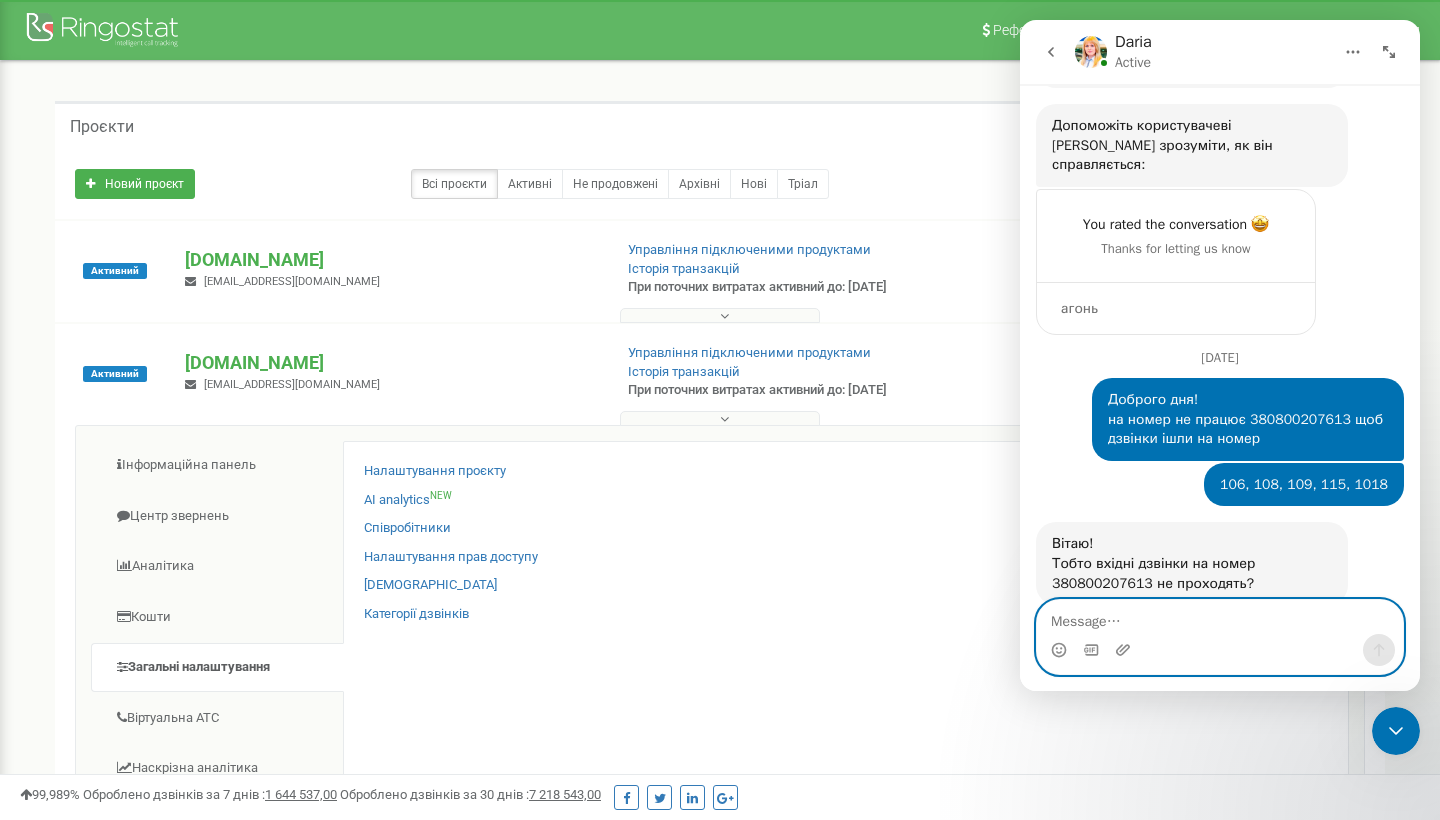 click at bounding box center [1220, 617] 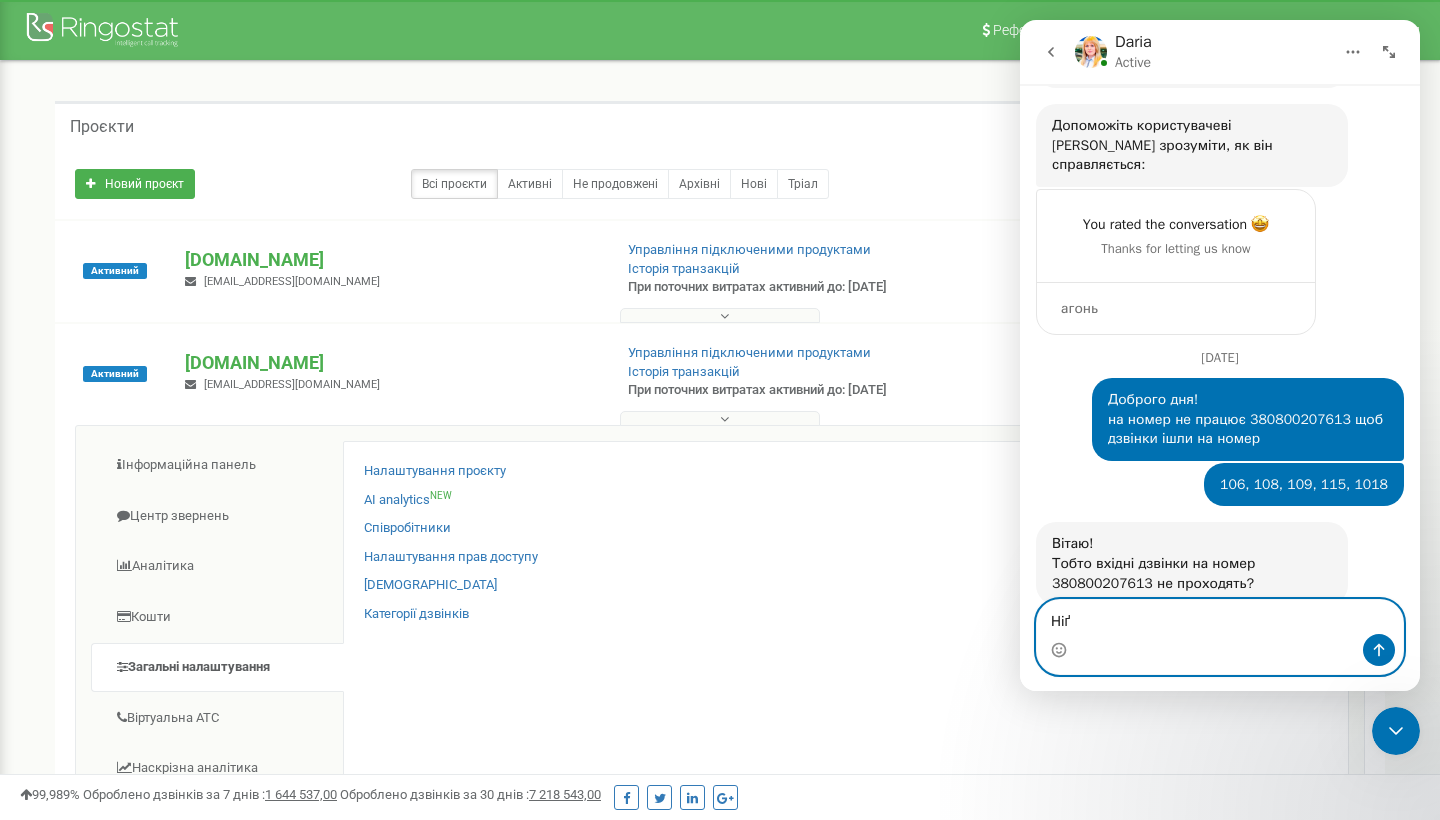 type on "Ні" 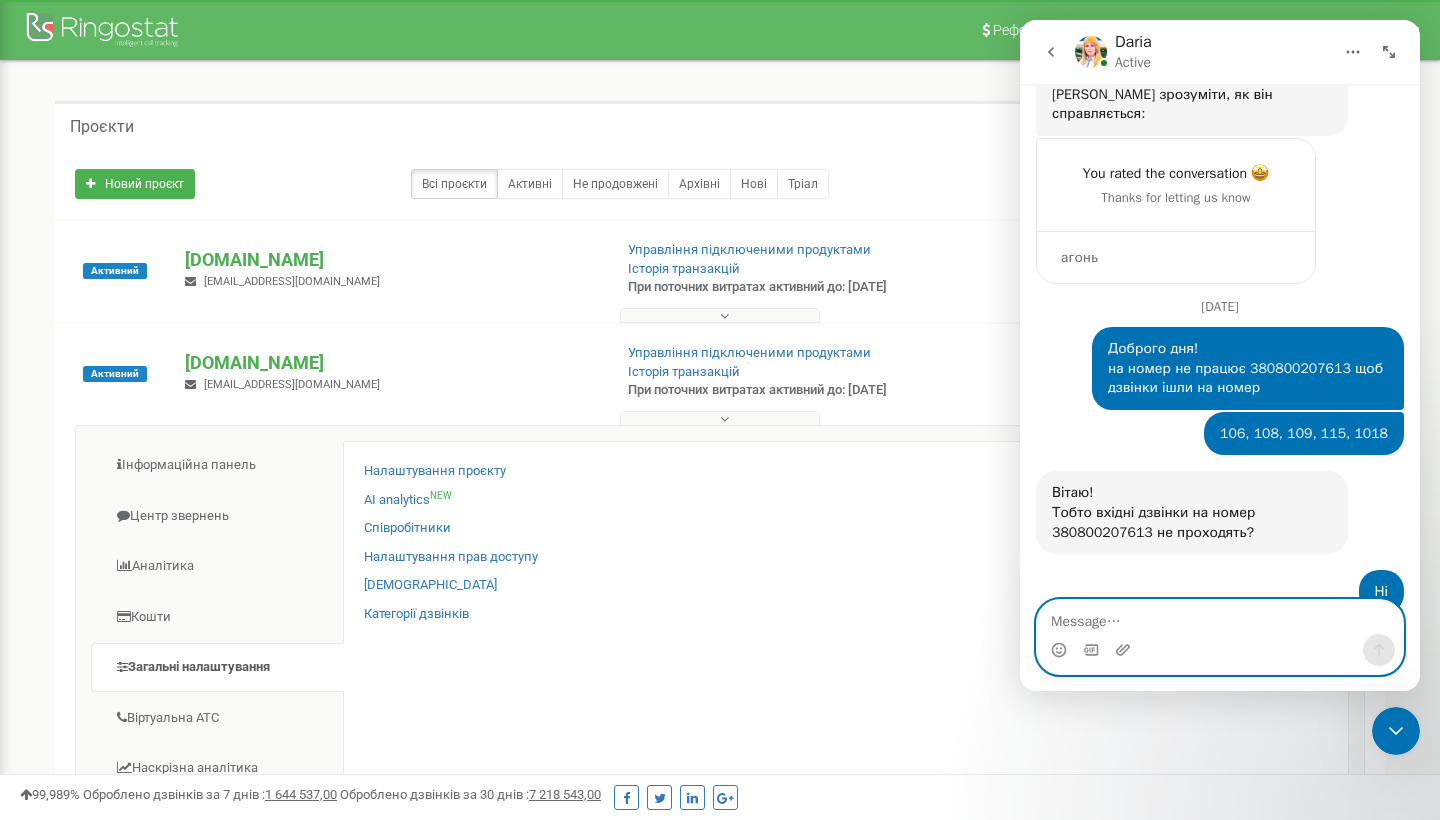 scroll, scrollTop: 1714, scrollLeft: 0, axis: vertical 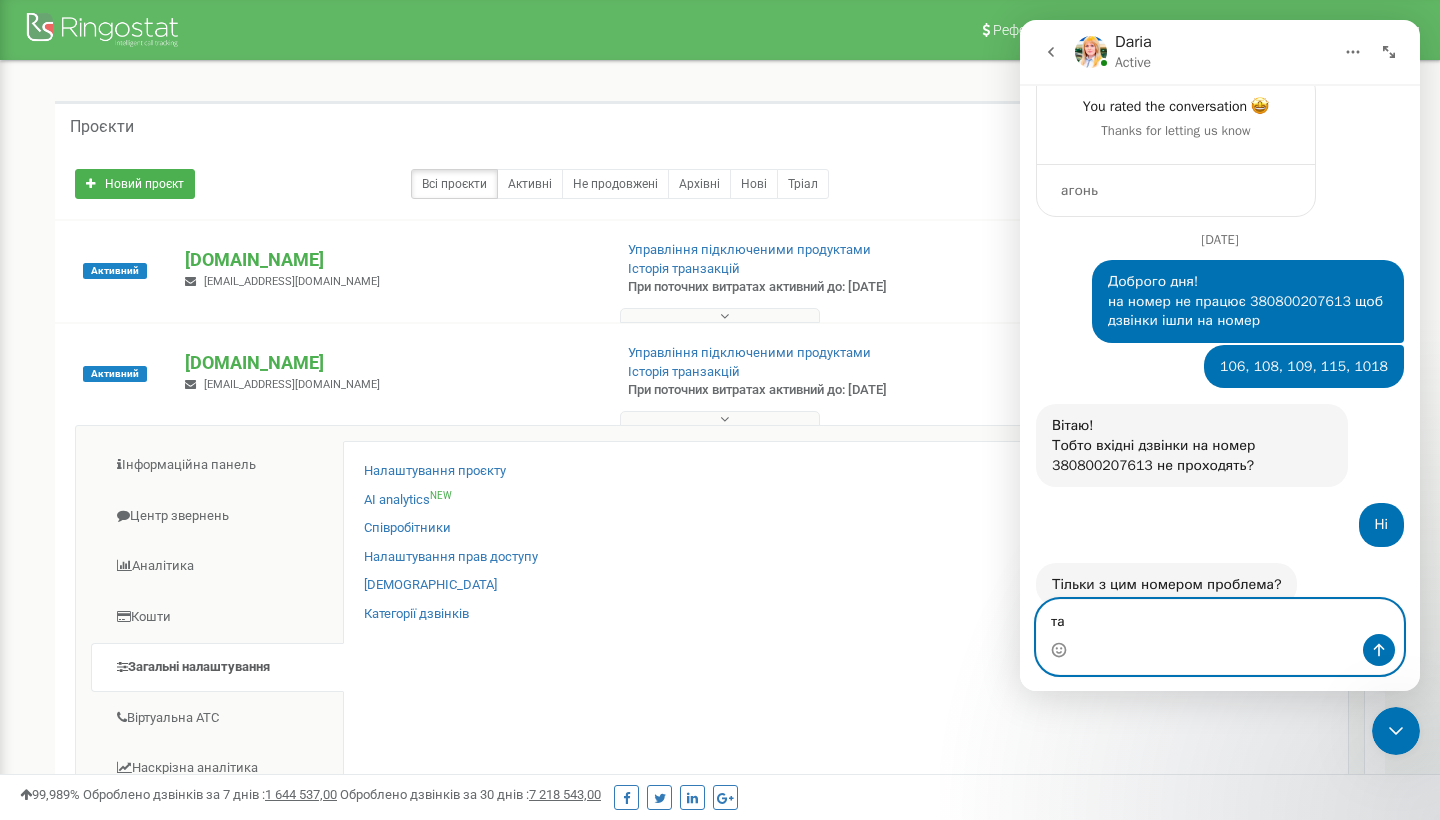 type on "так" 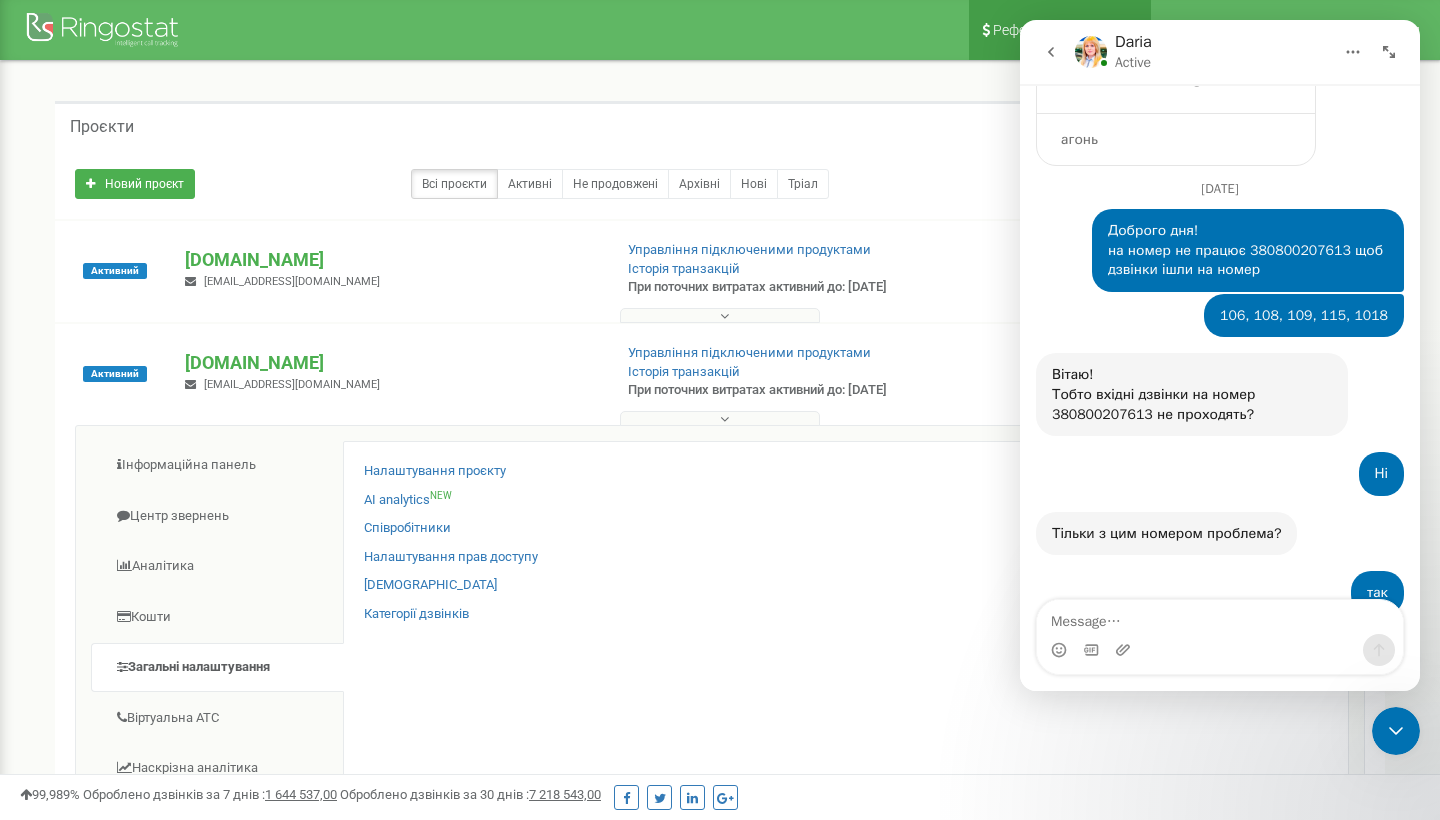 scroll, scrollTop: 1832, scrollLeft: 0, axis: vertical 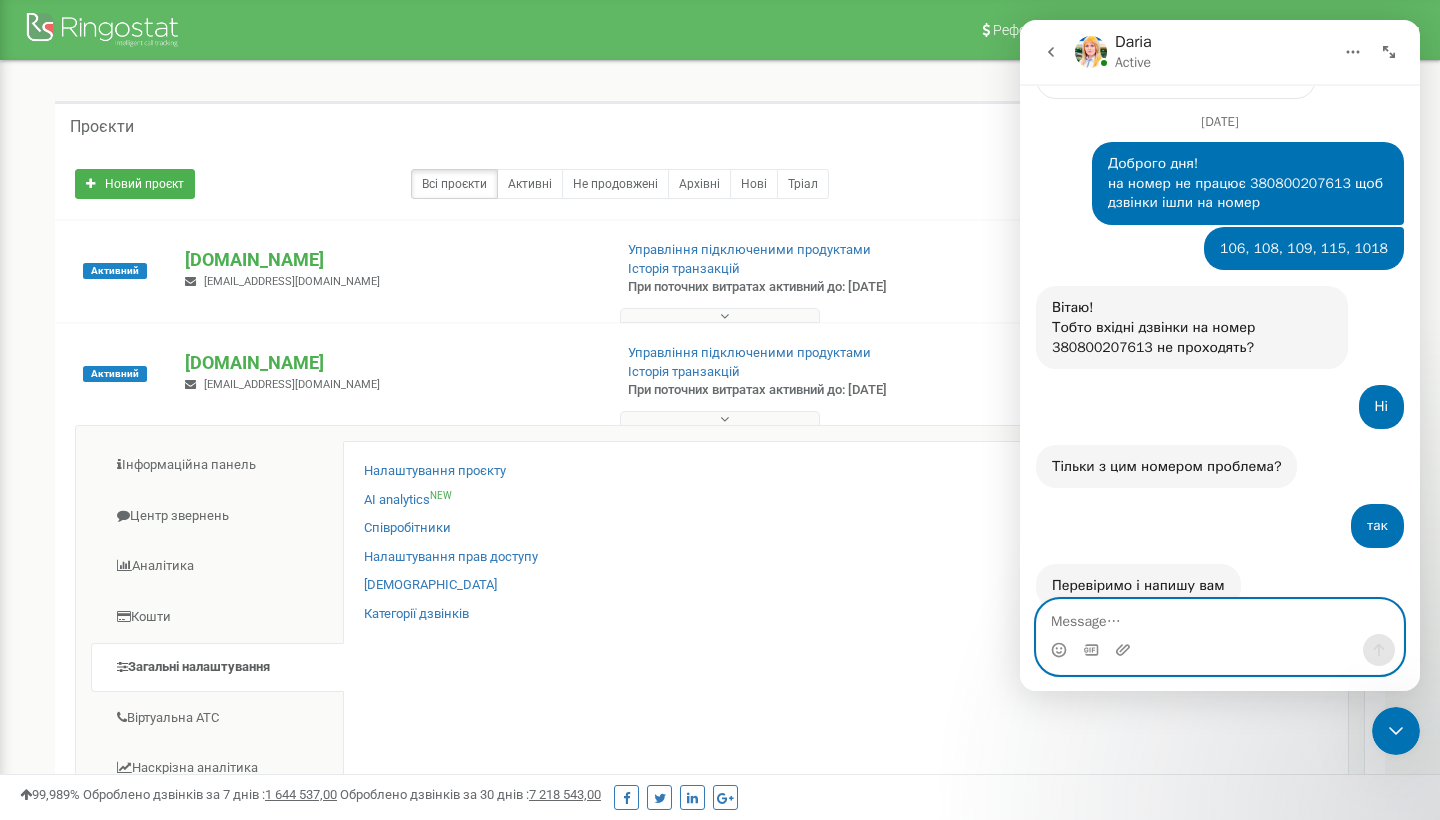 click at bounding box center [1220, 617] 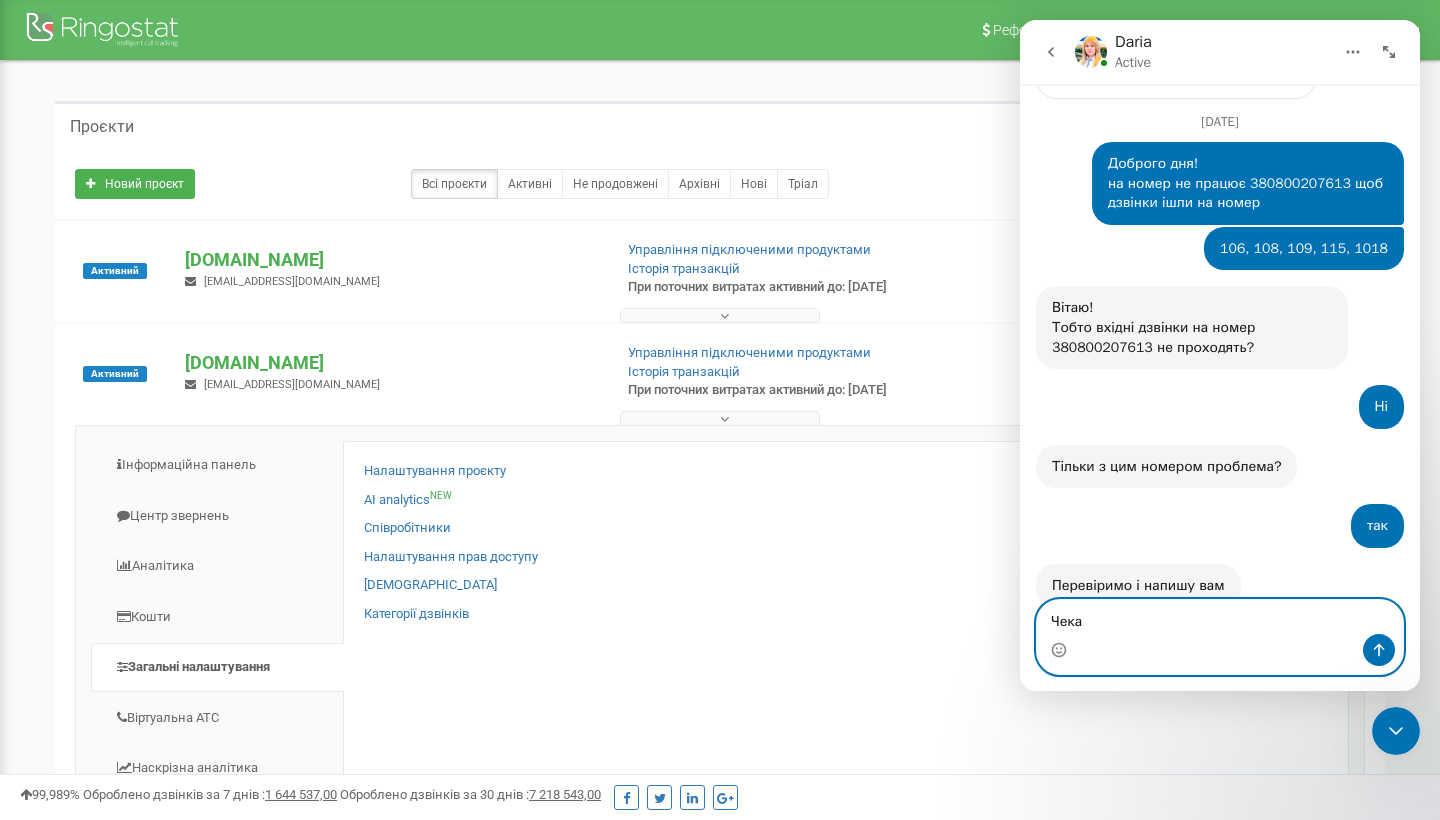 type on "Чекаю" 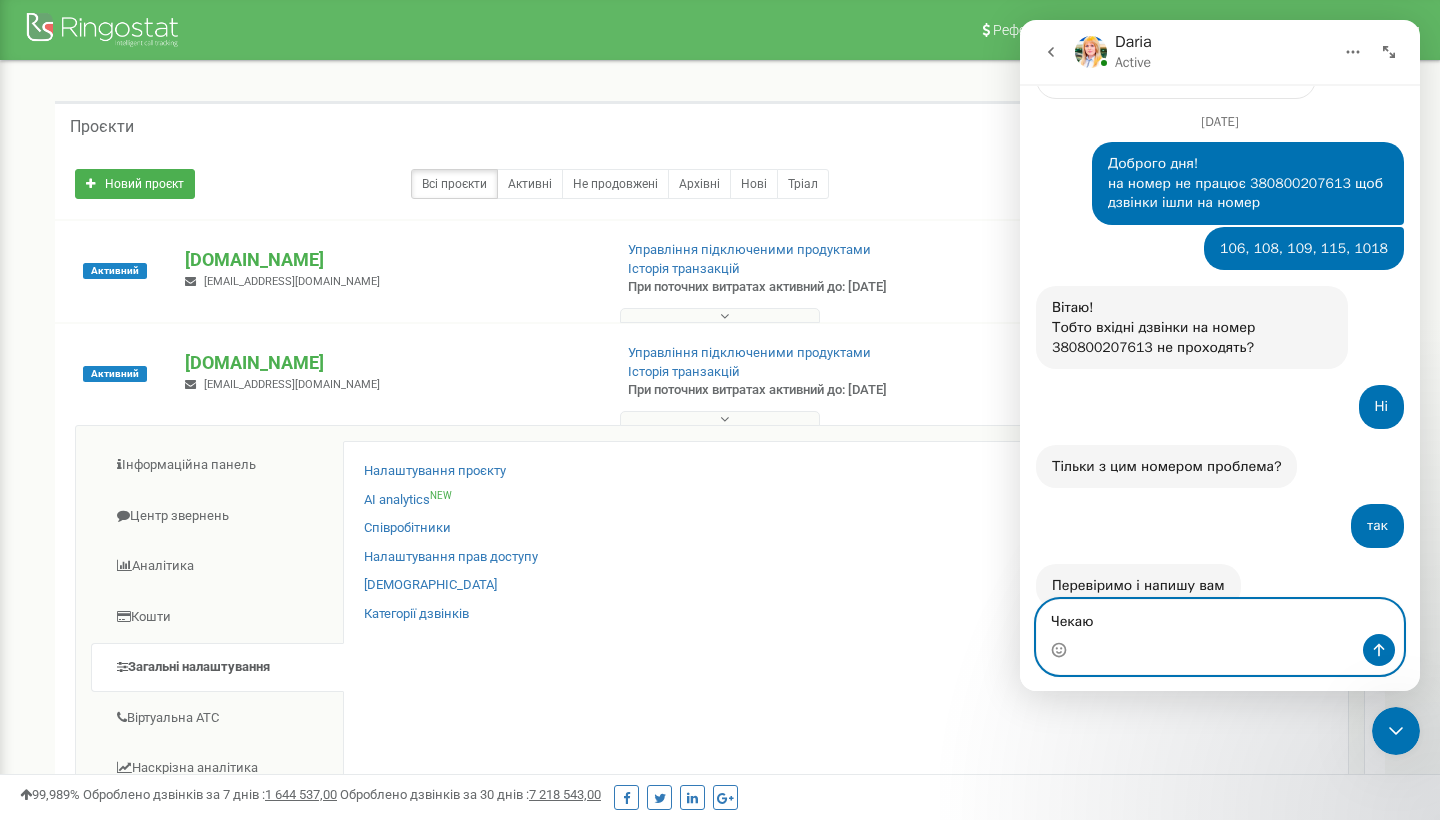type 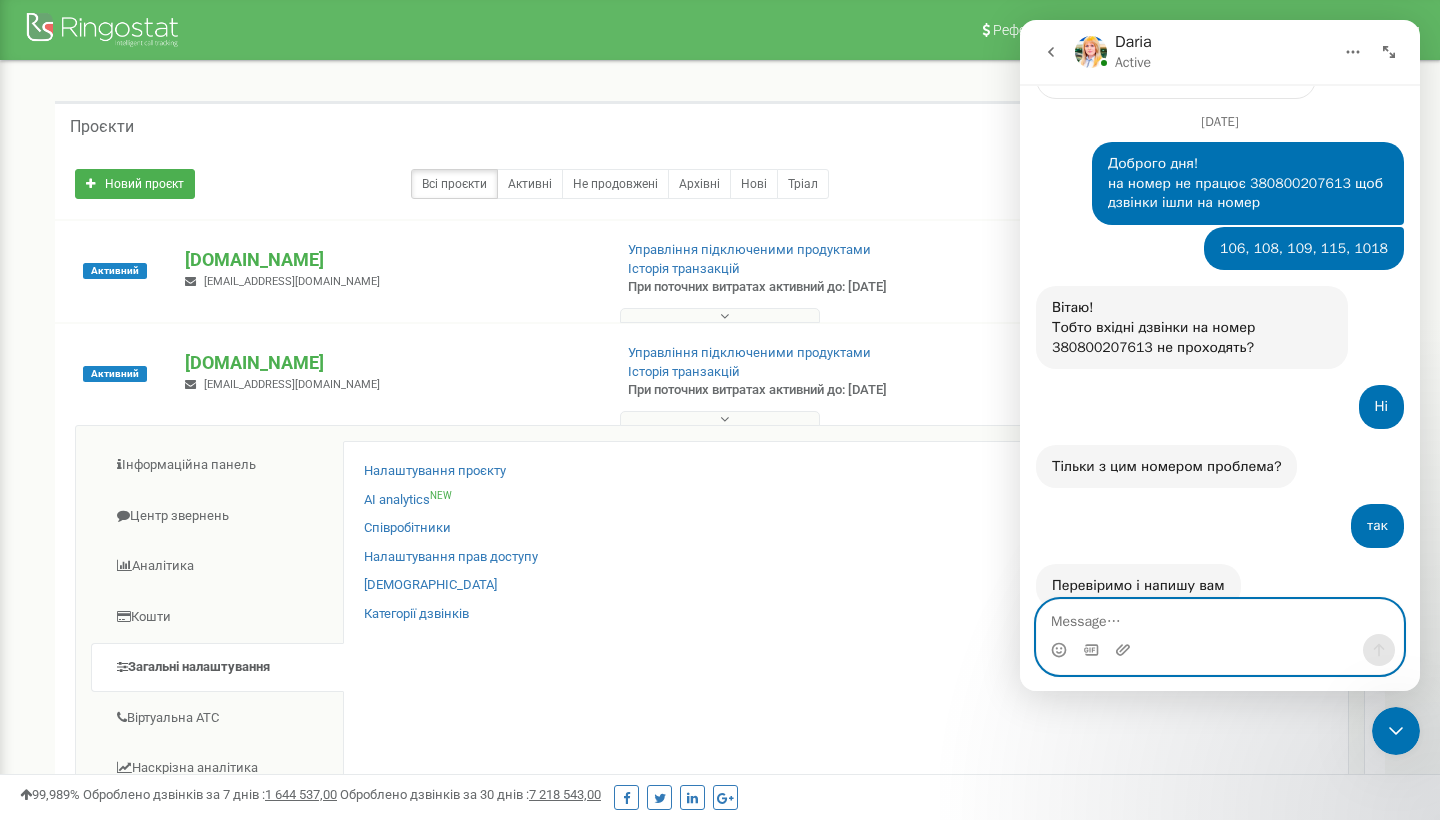 scroll, scrollTop: 1891, scrollLeft: 0, axis: vertical 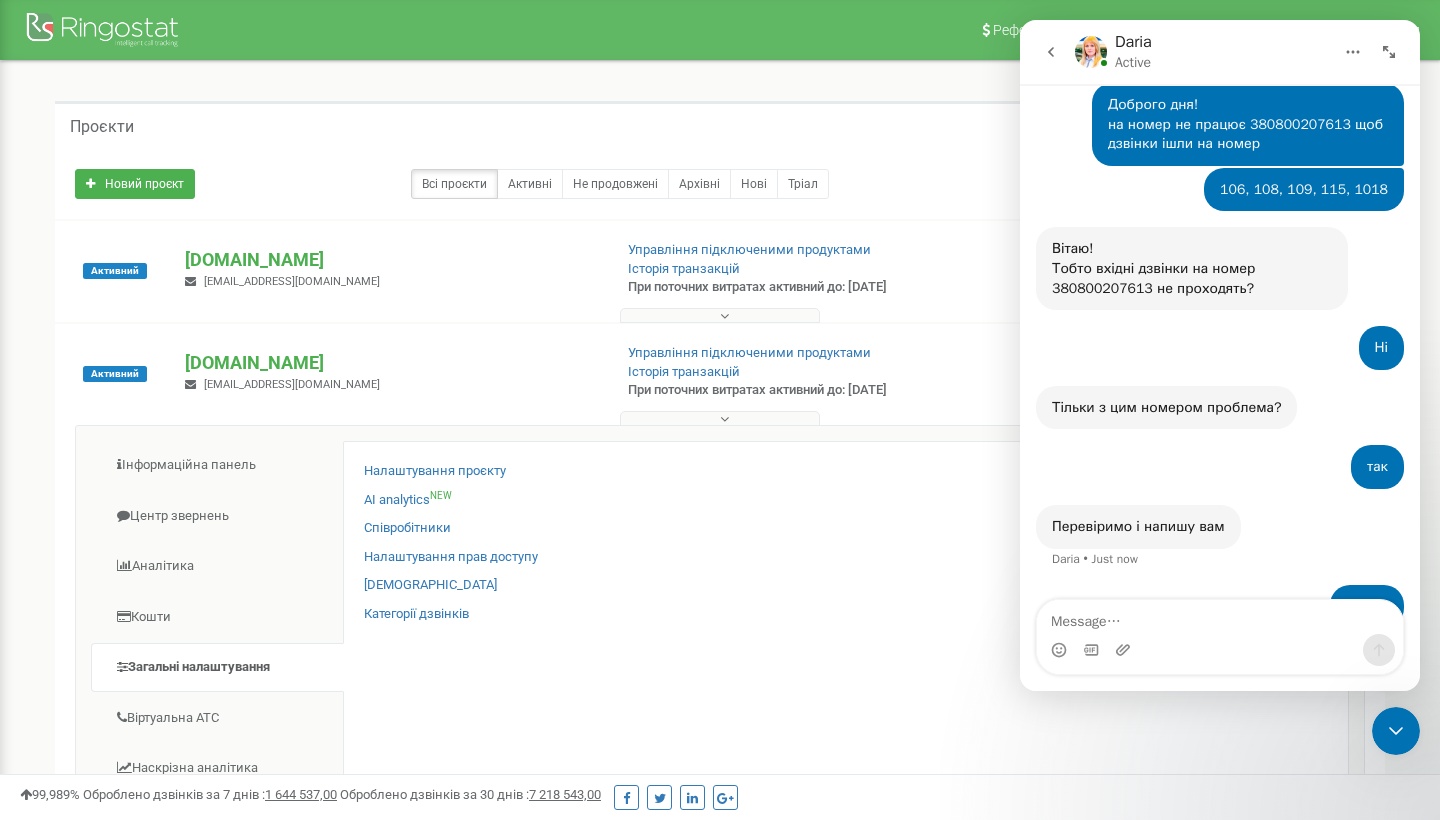 click 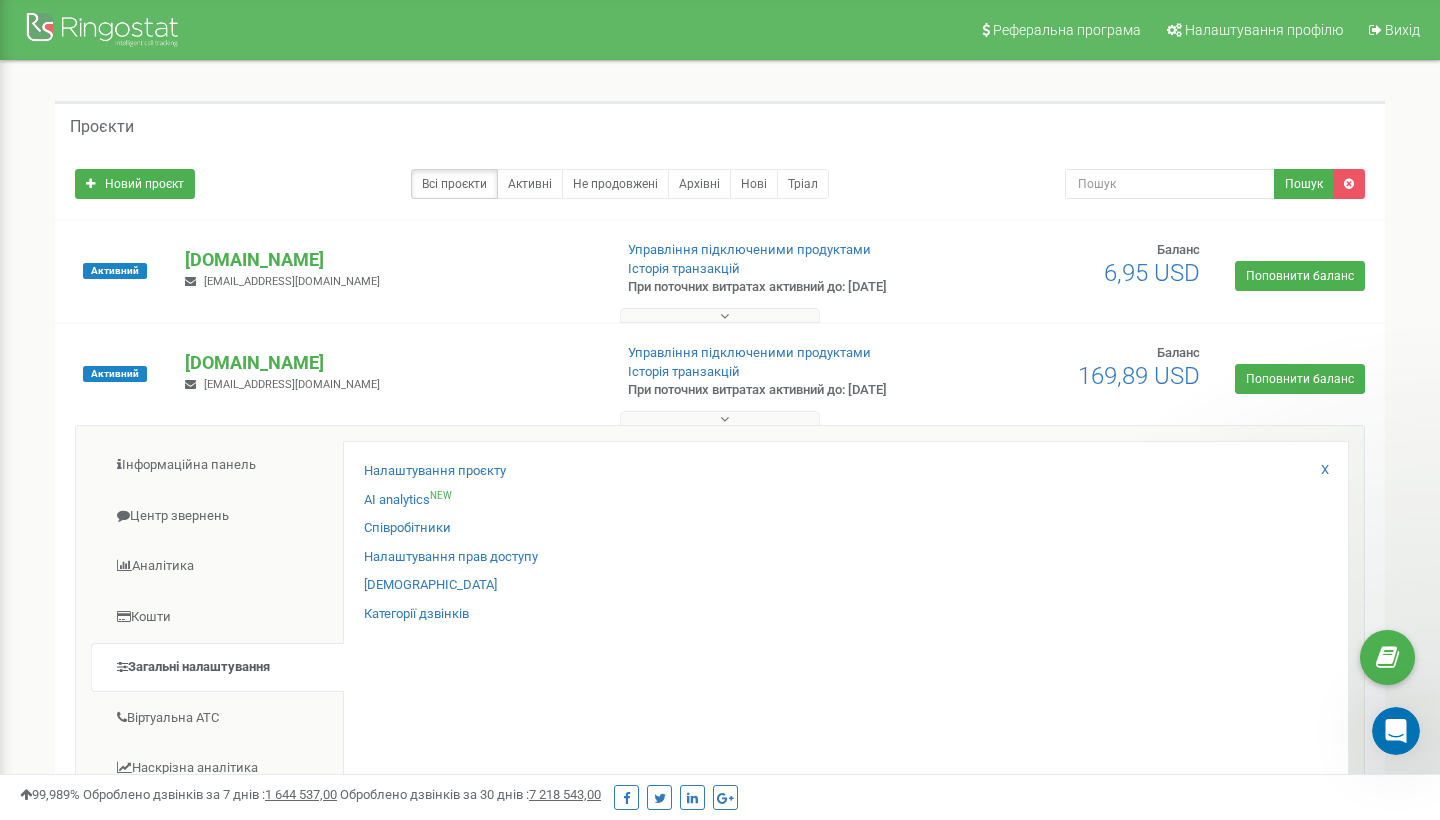 scroll, scrollTop: 0, scrollLeft: 0, axis: both 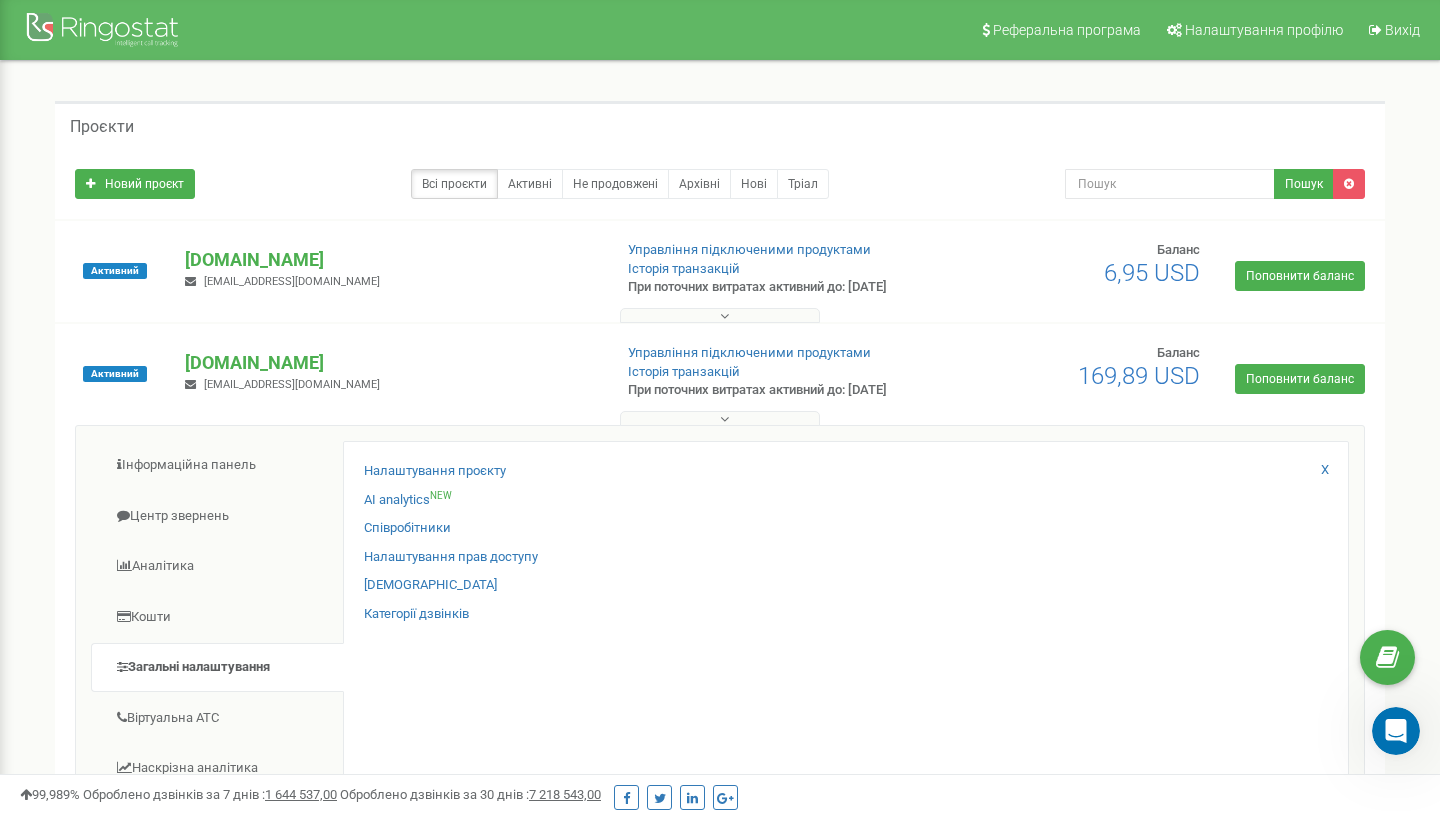 click 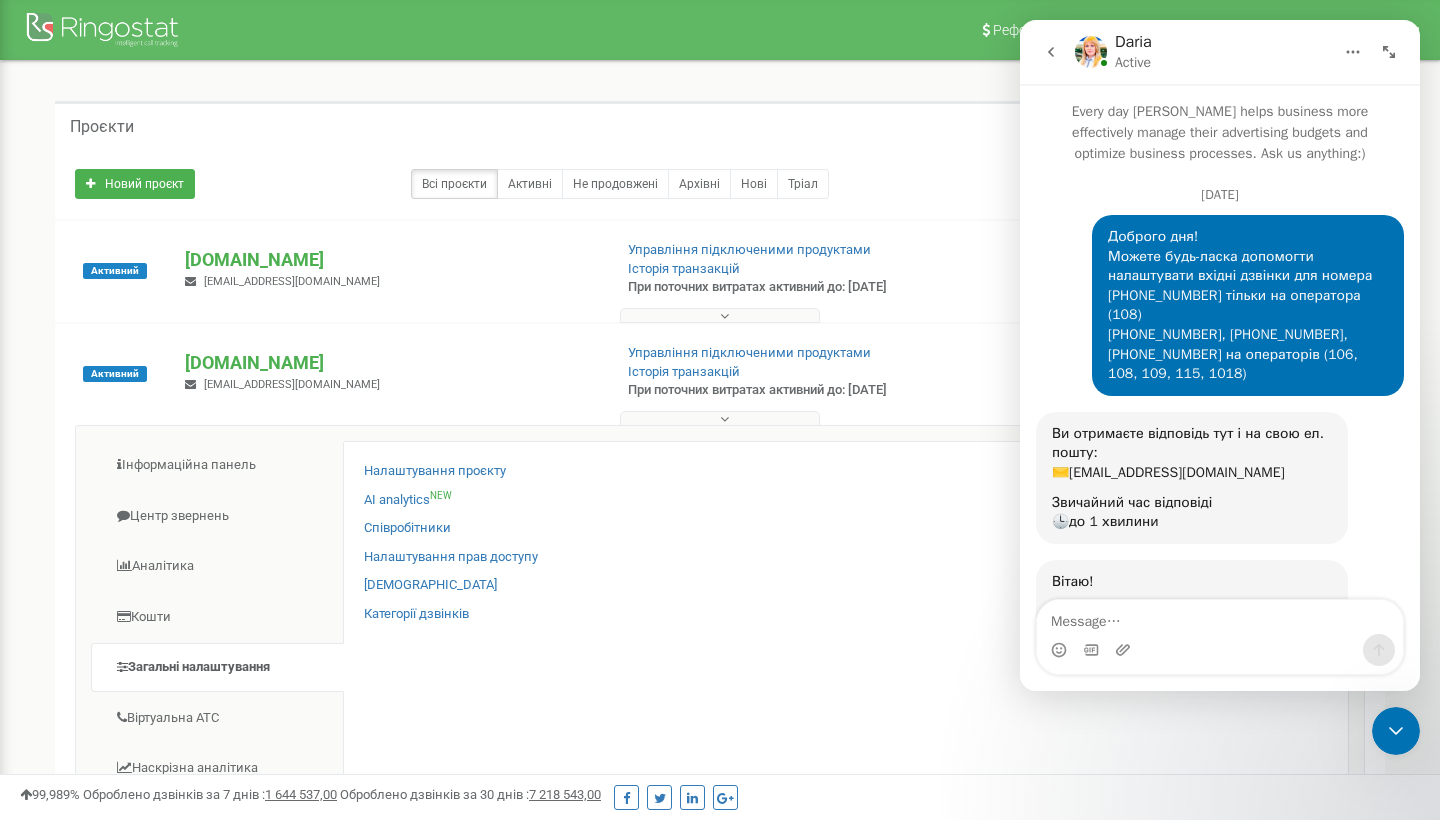 scroll, scrollTop: 1871, scrollLeft: 0, axis: vertical 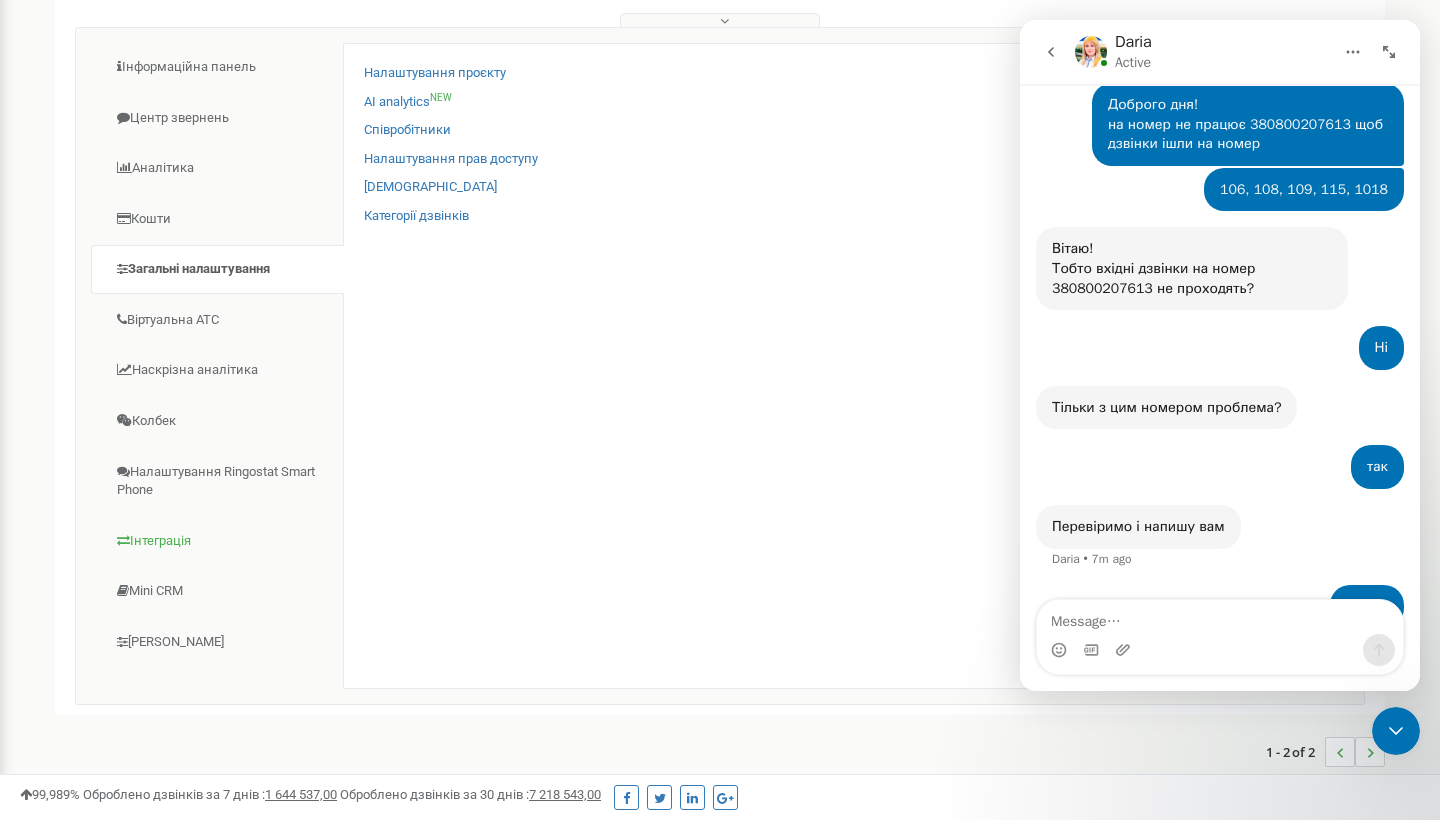 click on "Інтеграція" at bounding box center (217, 541) 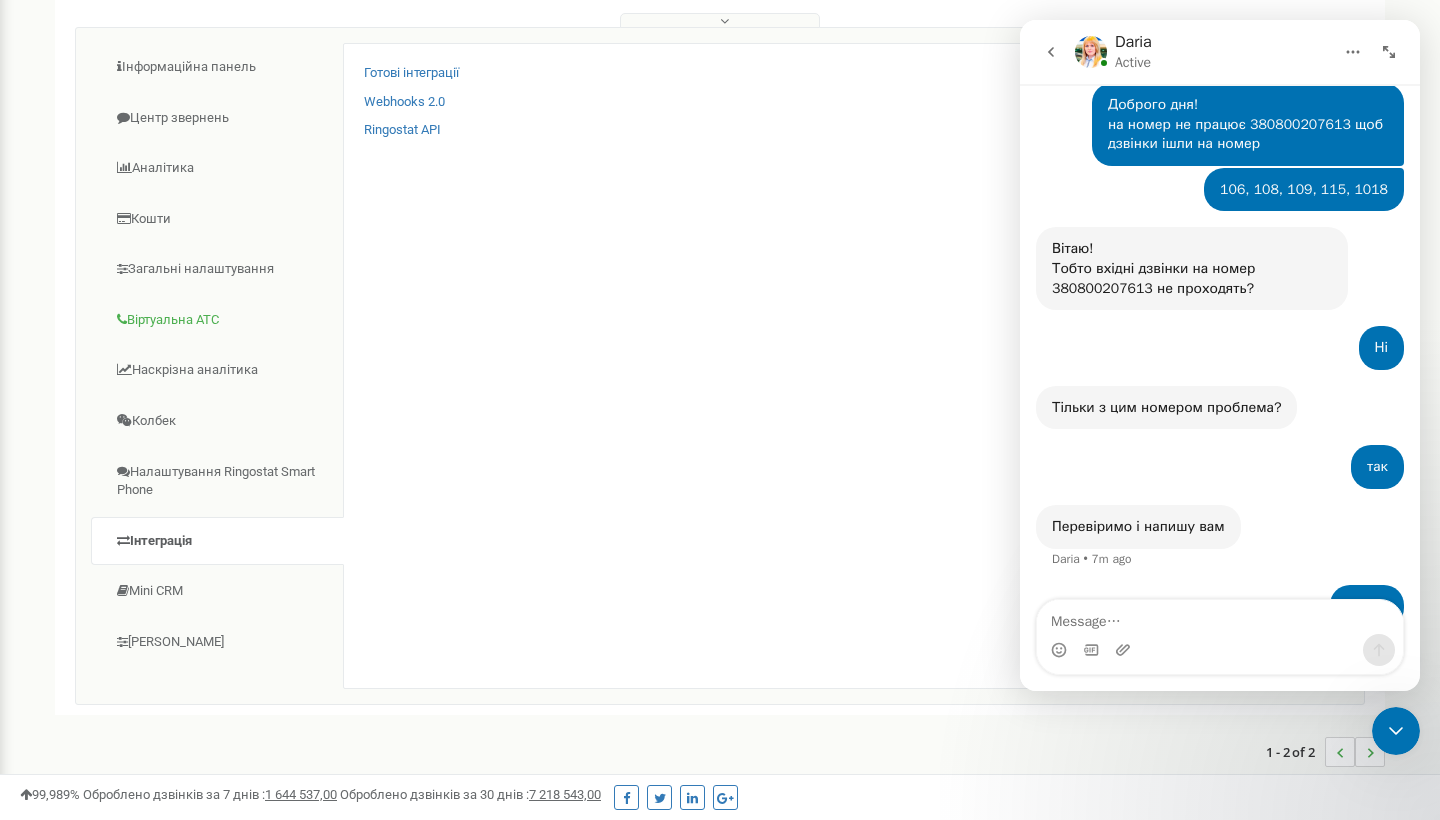 click on "Віртуальна АТС" at bounding box center [217, 320] 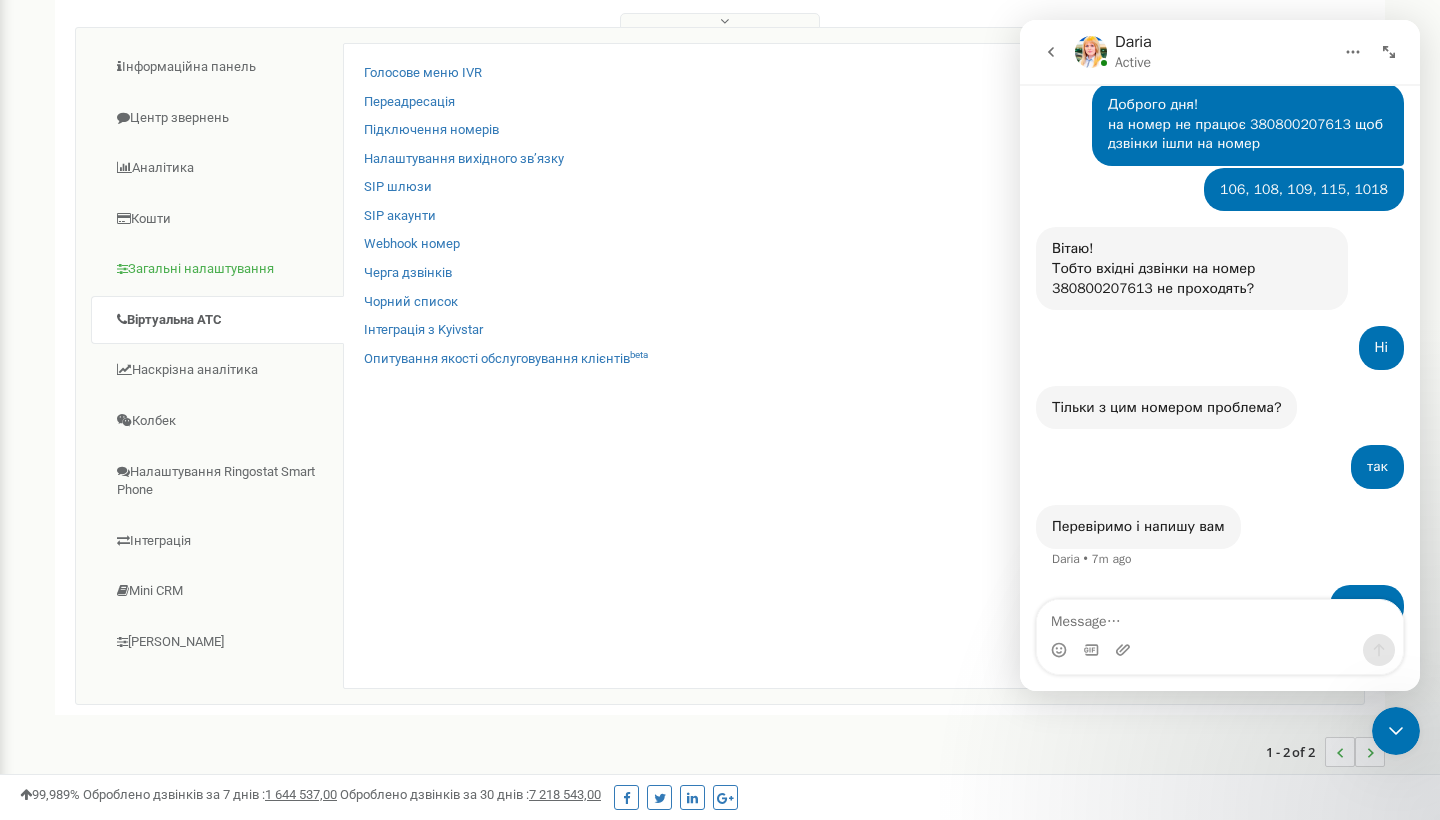 click on "Загальні налаштування" at bounding box center (217, 269) 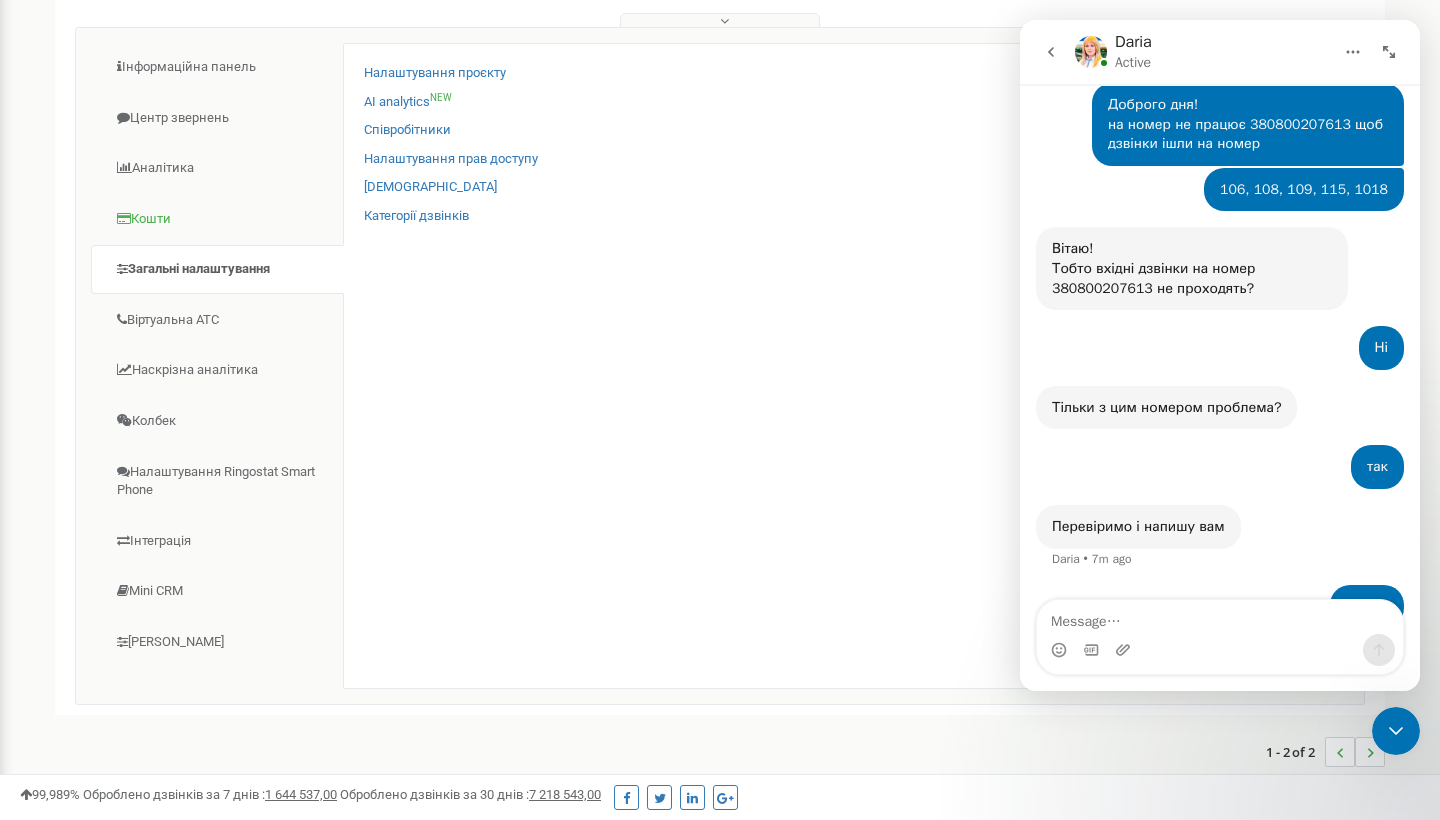 click on "Кошти" at bounding box center [217, 219] 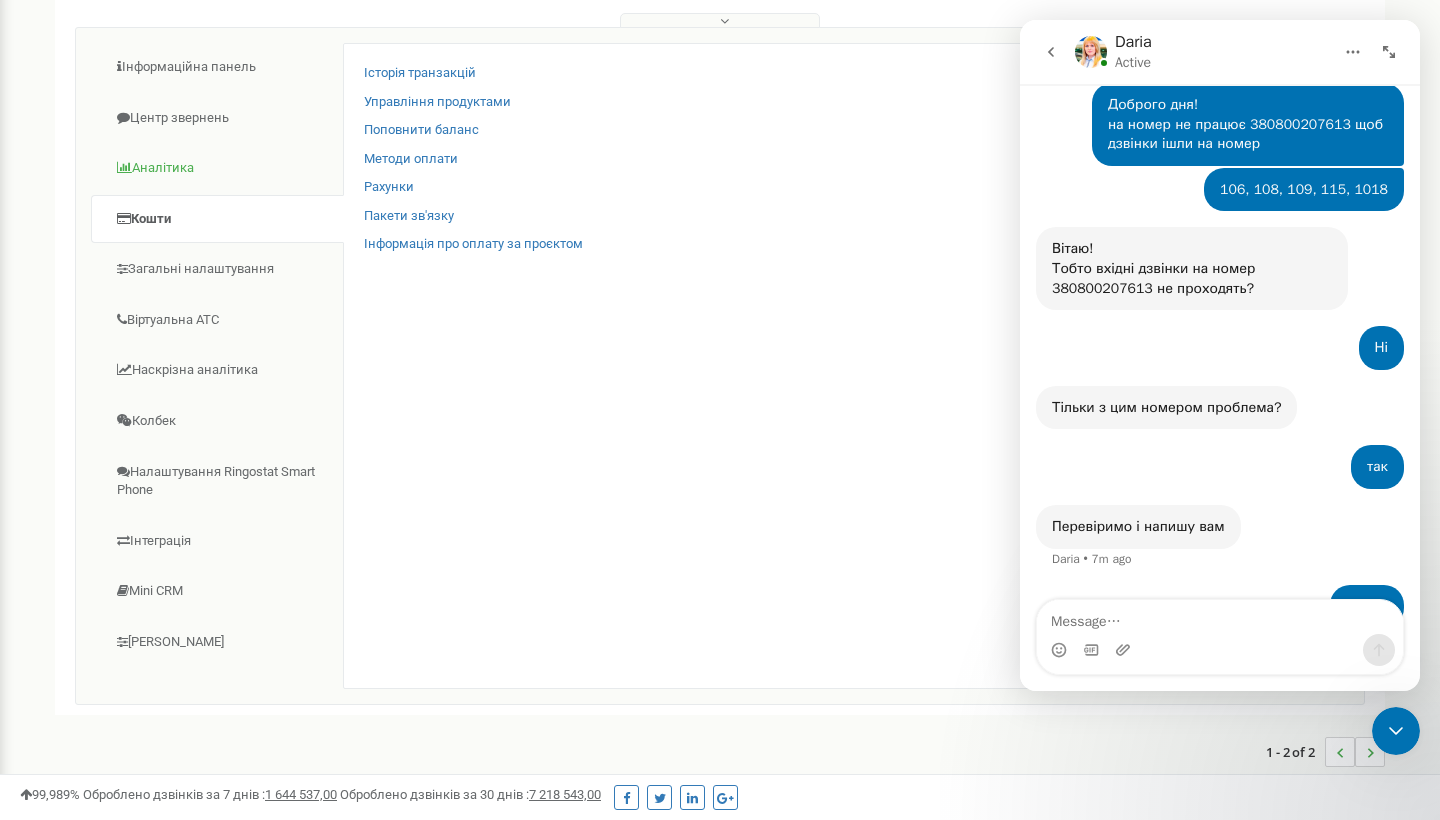 click on "Аналiтика" at bounding box center (217, 168) 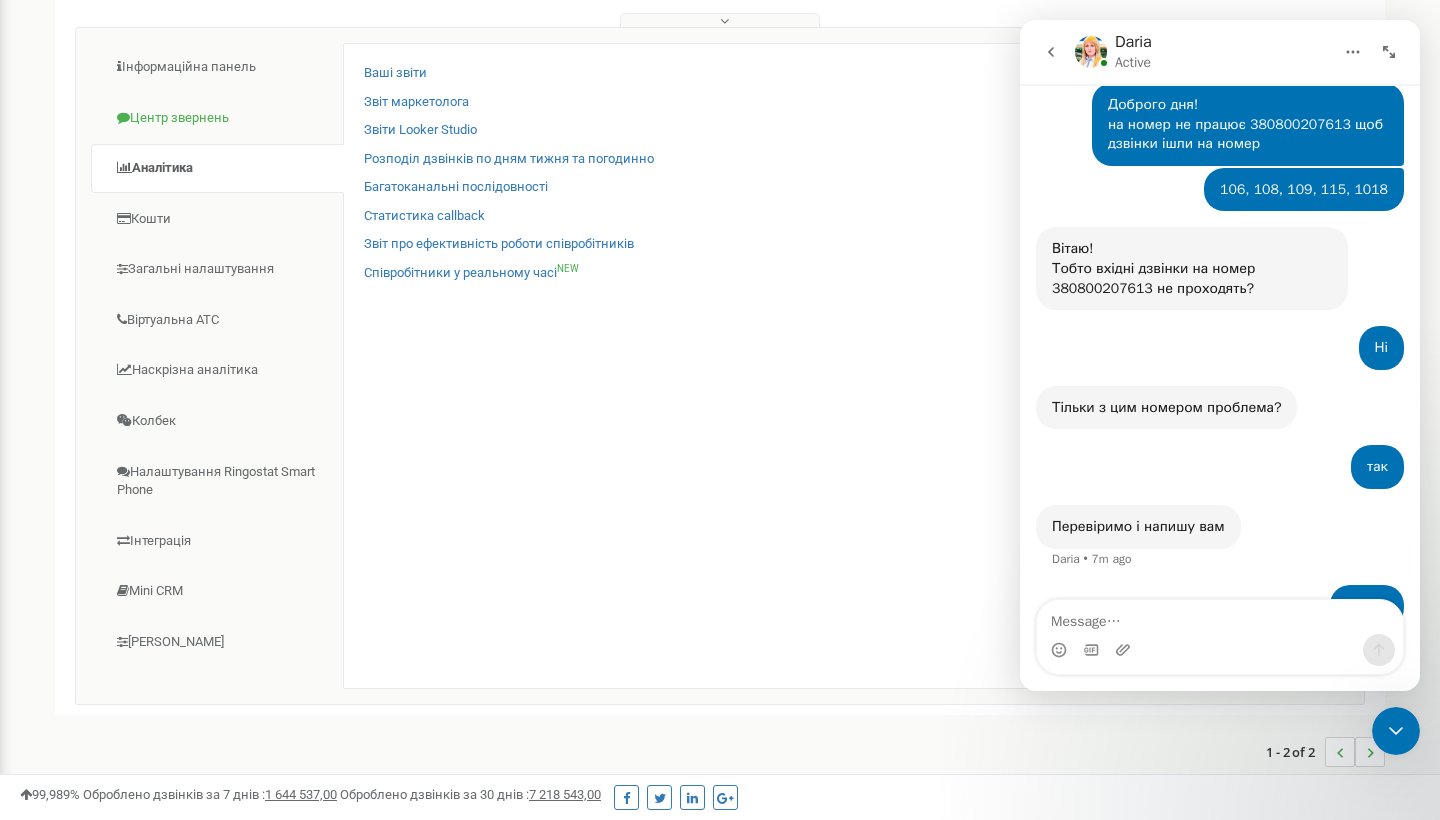 click on "Центр звернень" at bounding box center [217, 118] 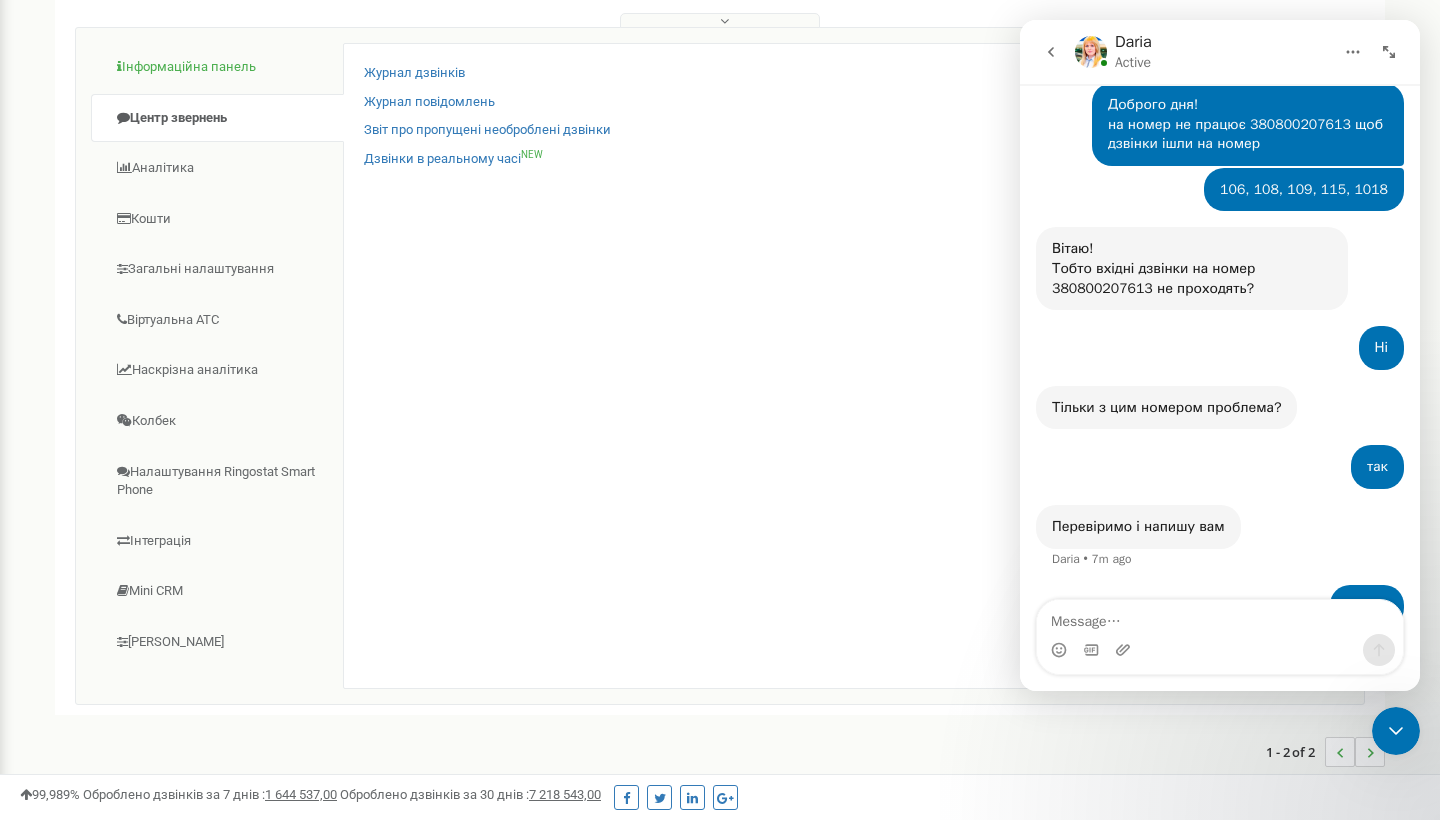 click on "Інформаційна панель" at bounding box center (217, 67) 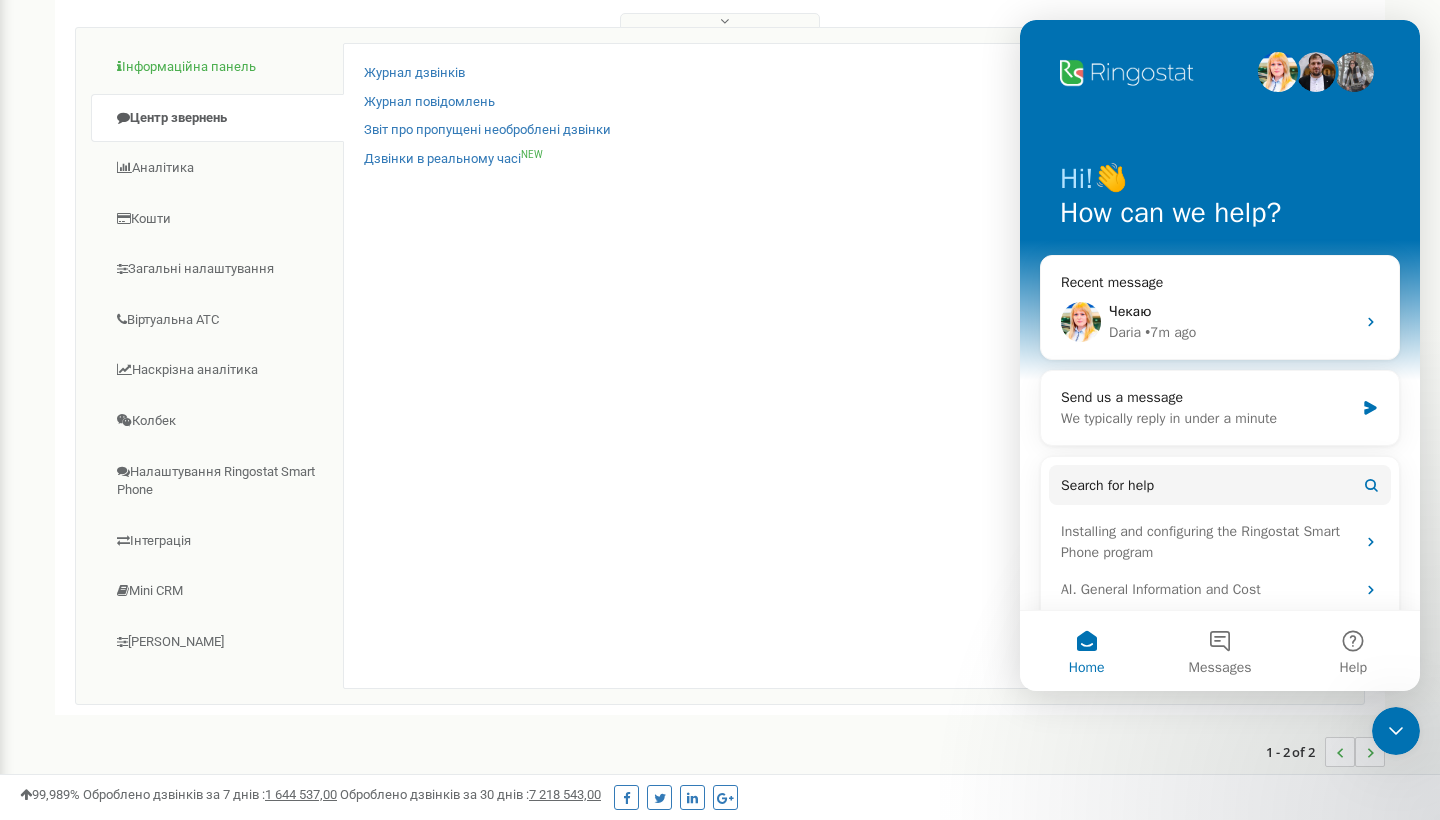 scroll, scrollTop: 0, scrollLeft: 0, axis: both 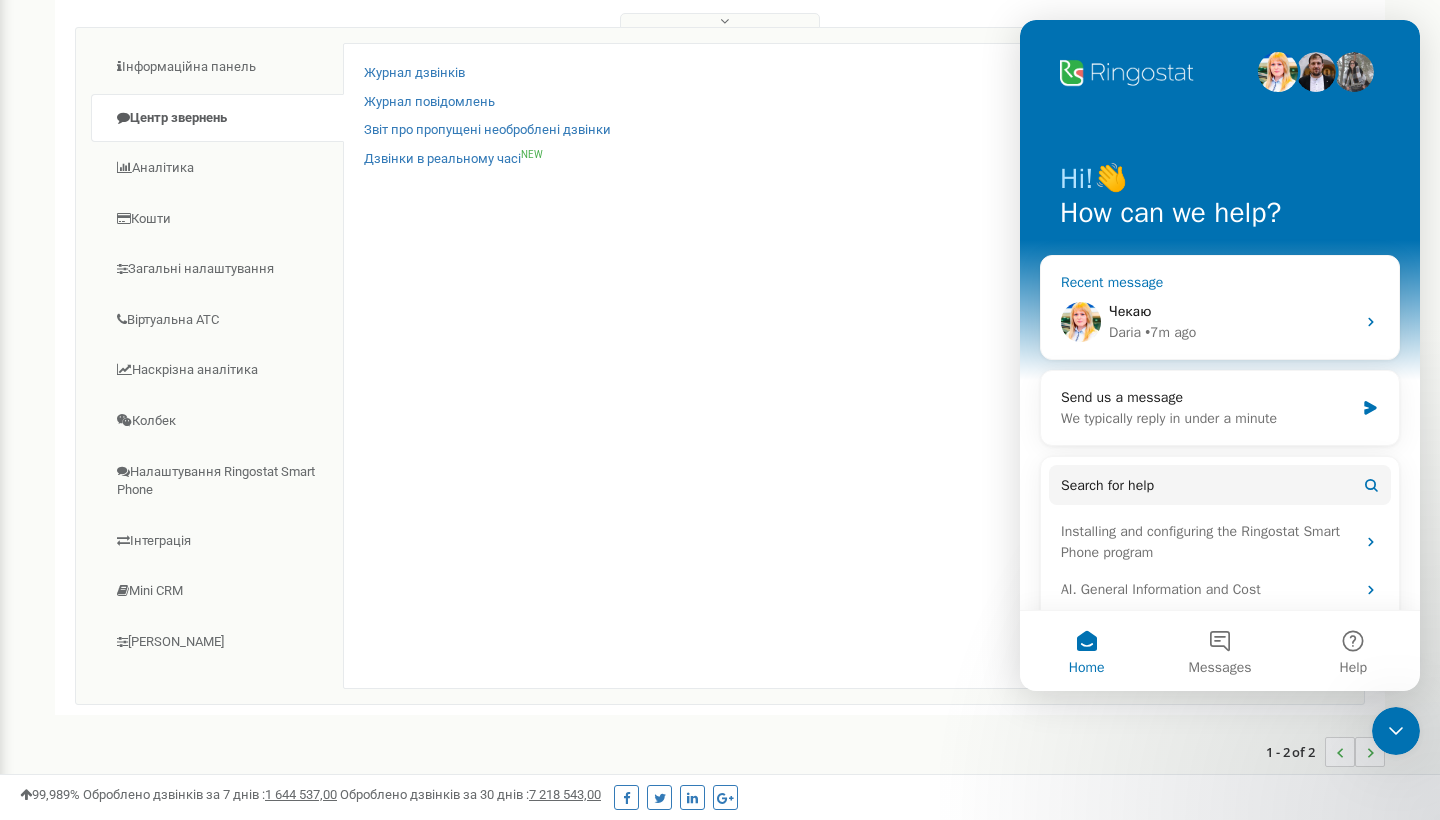 click on "Чекаю Daria •  7m ago" at bounding box center (1220, 322) 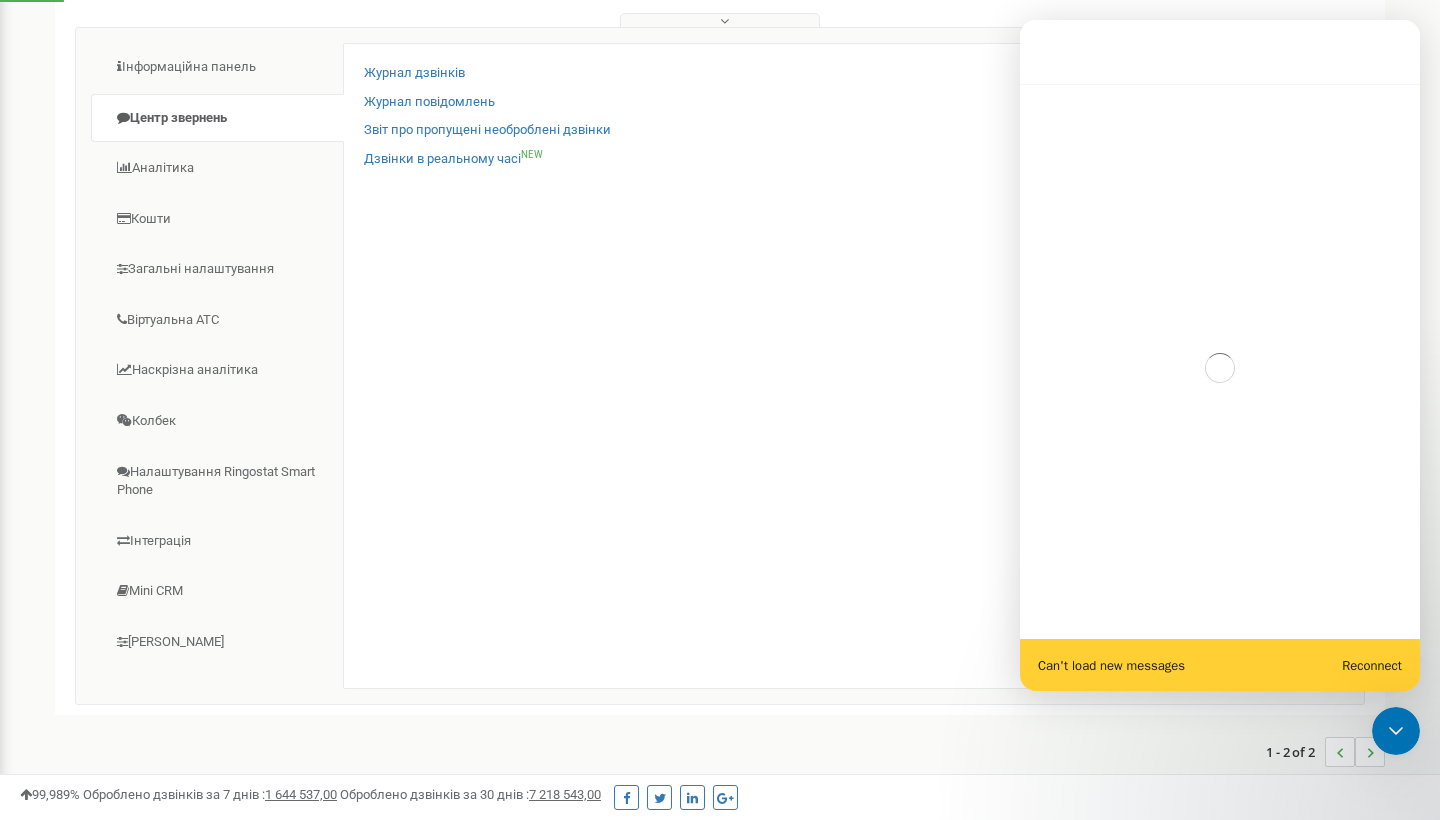 scroll, scrollTop: 145, scrollLeft: 0, axis: vertical 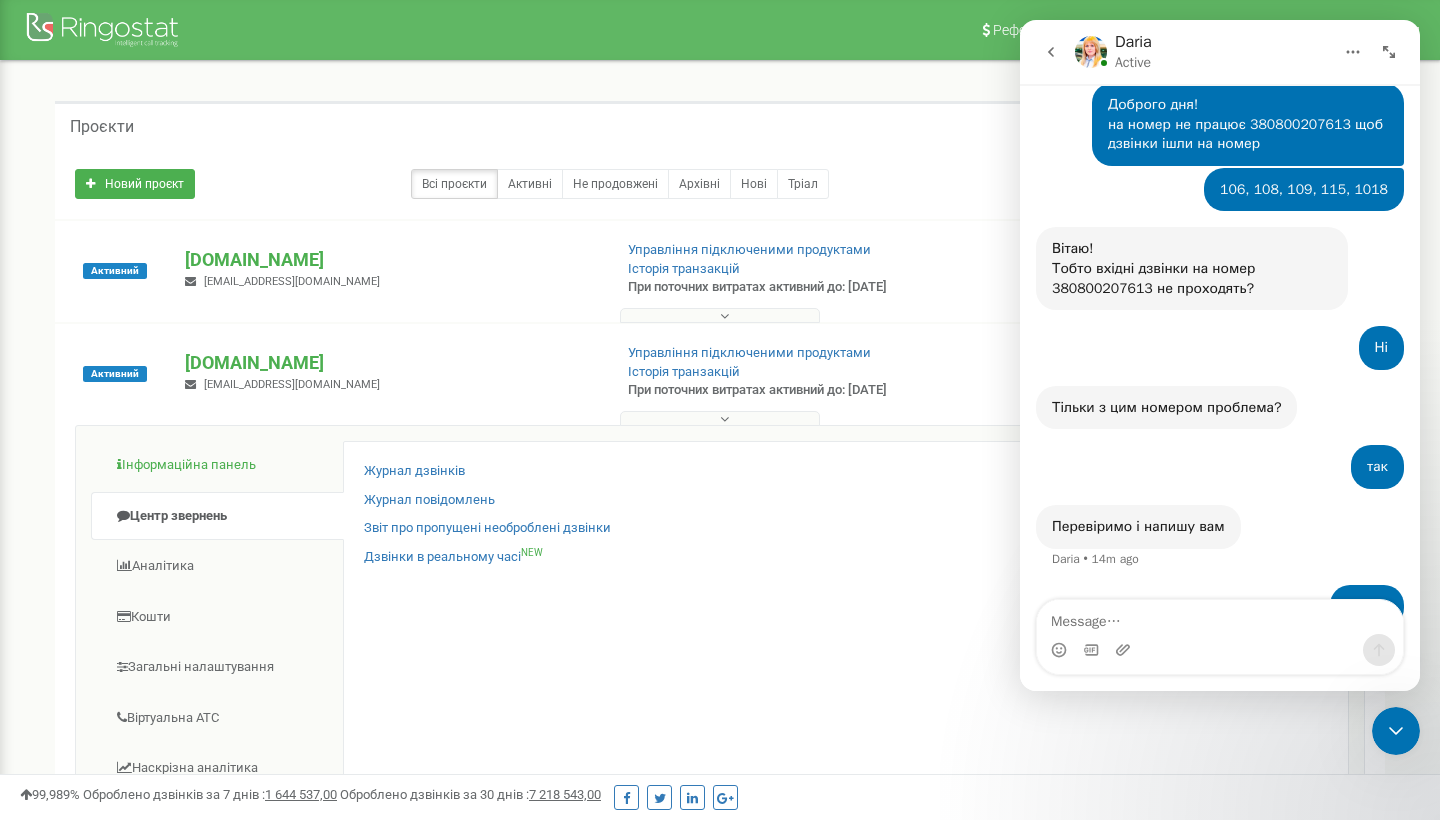 click on "Інформаційна панель" at bounding box center [217, 465] 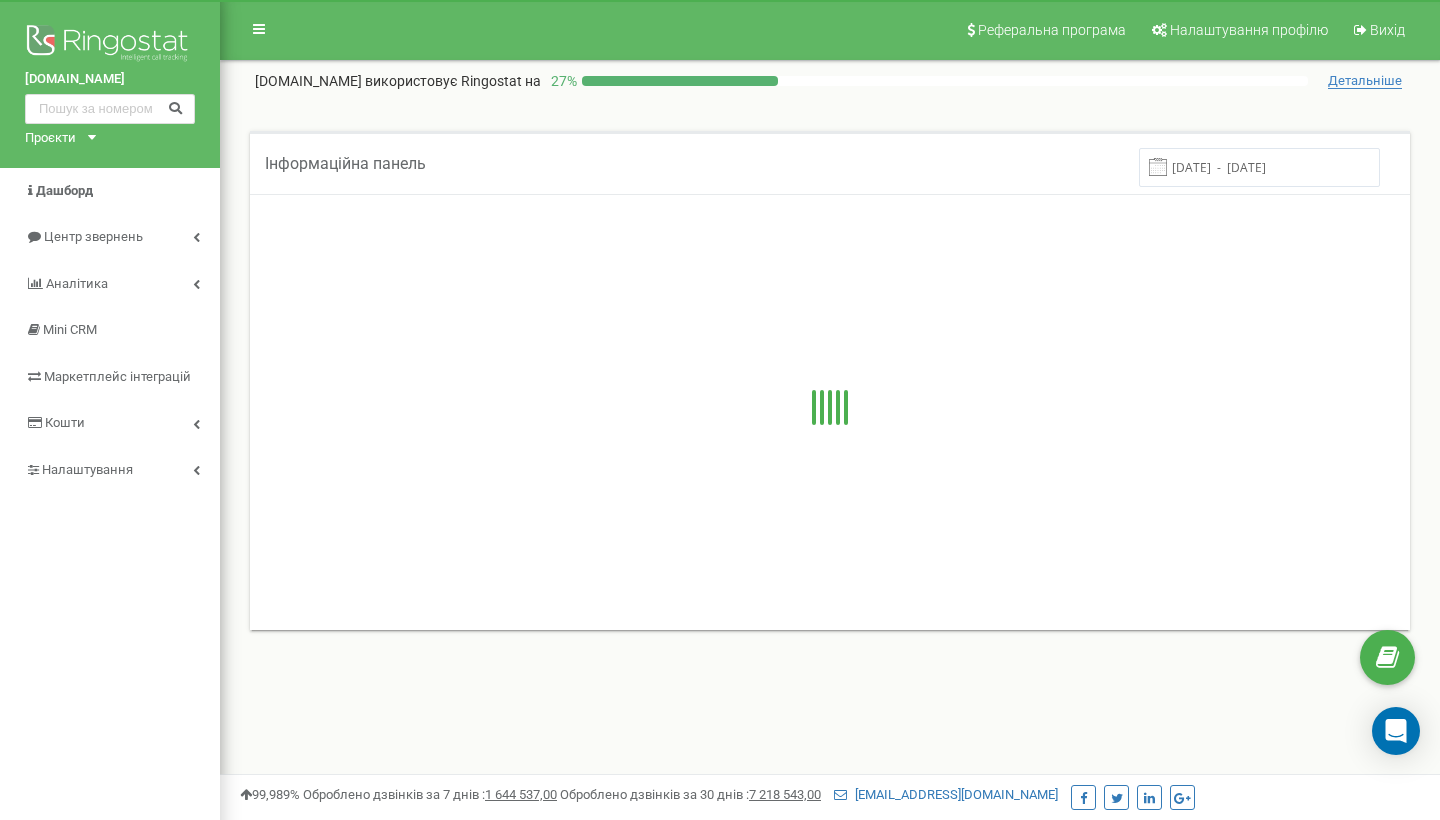 scroll, scrollTop: 0, scrollLeft: 0, axis: both 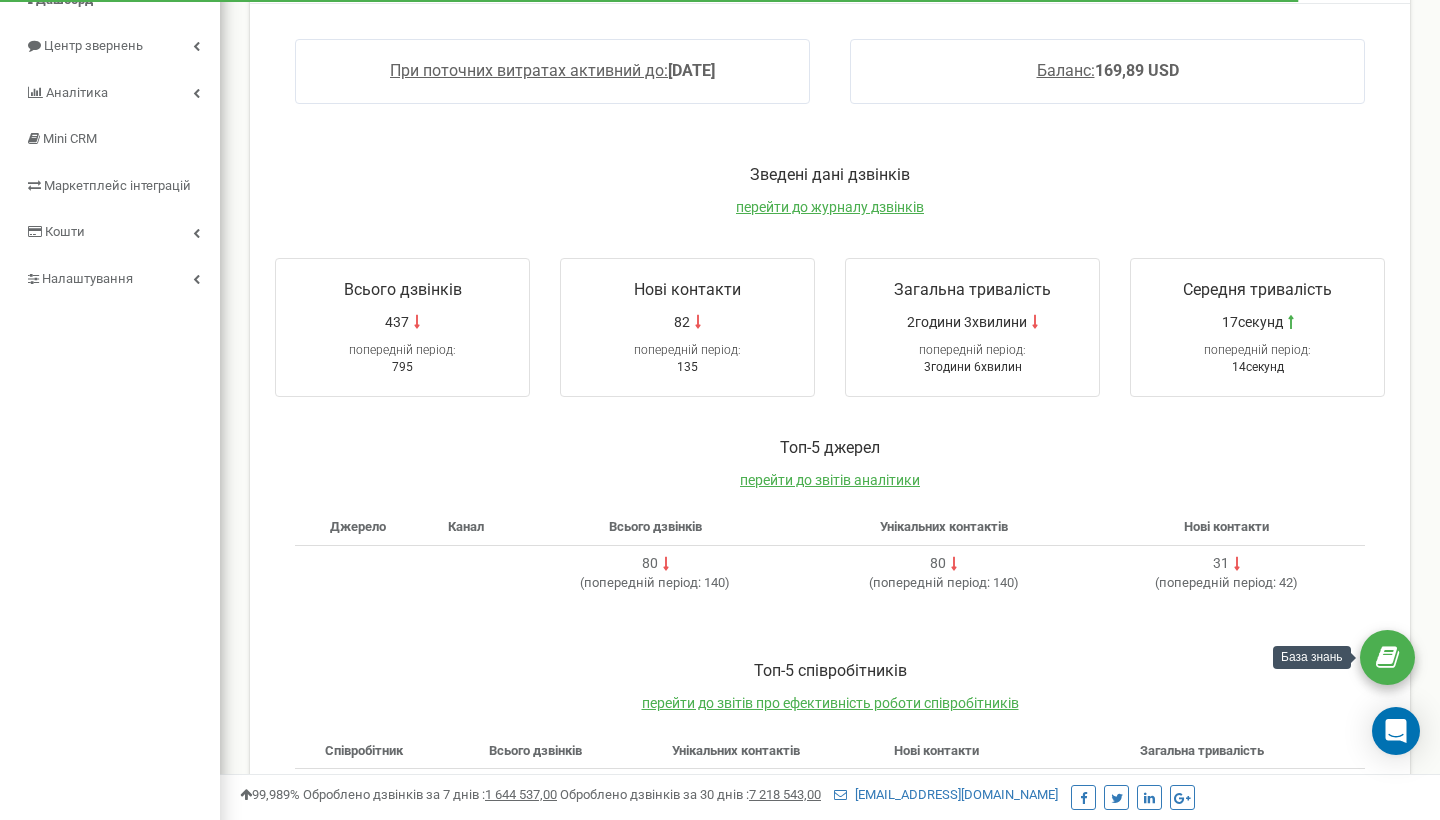 click at bounding box center (1387, 658) 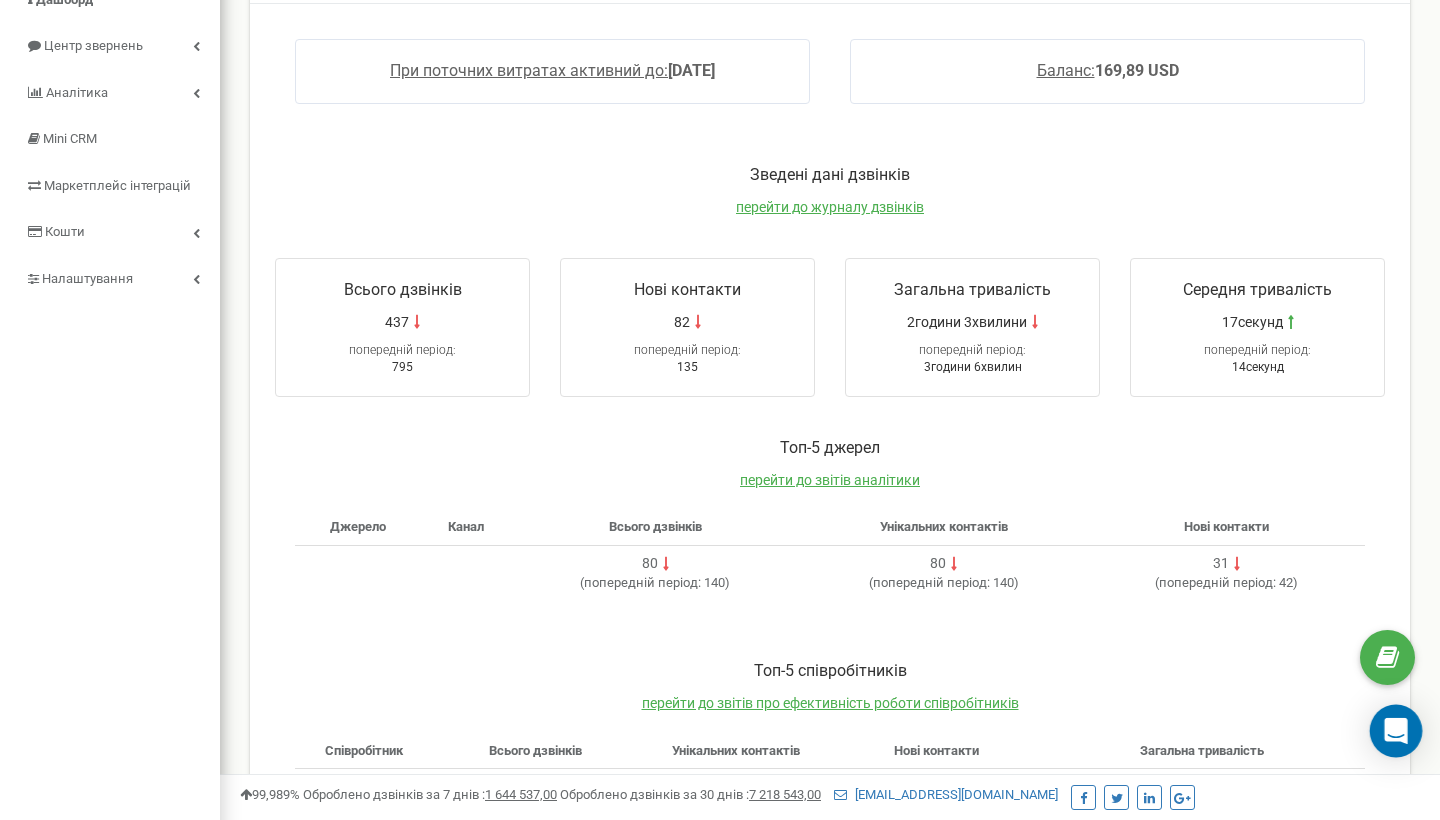 click 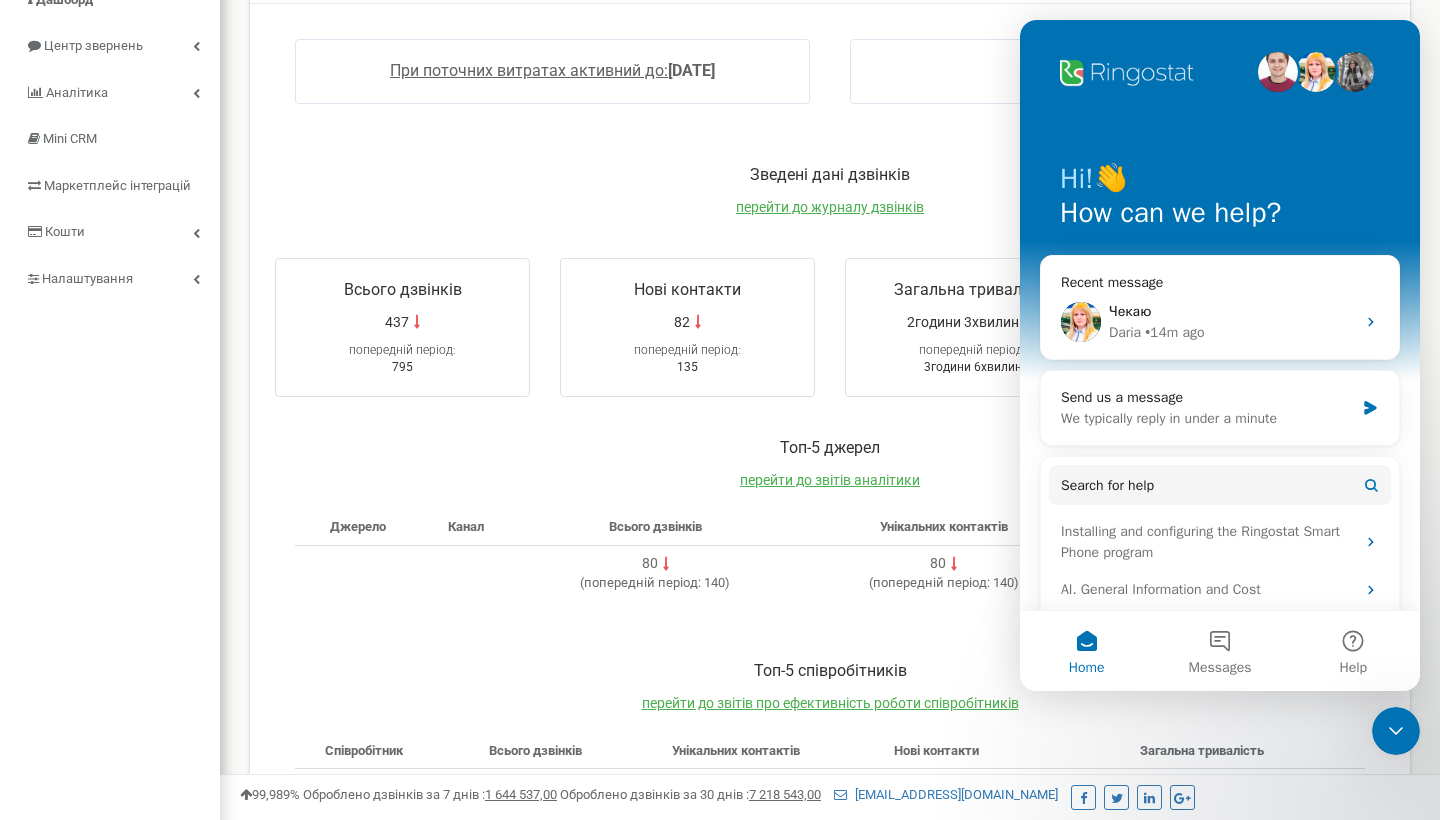 scroll, scrollTop: 0, scrollLeft: 0, axis: both 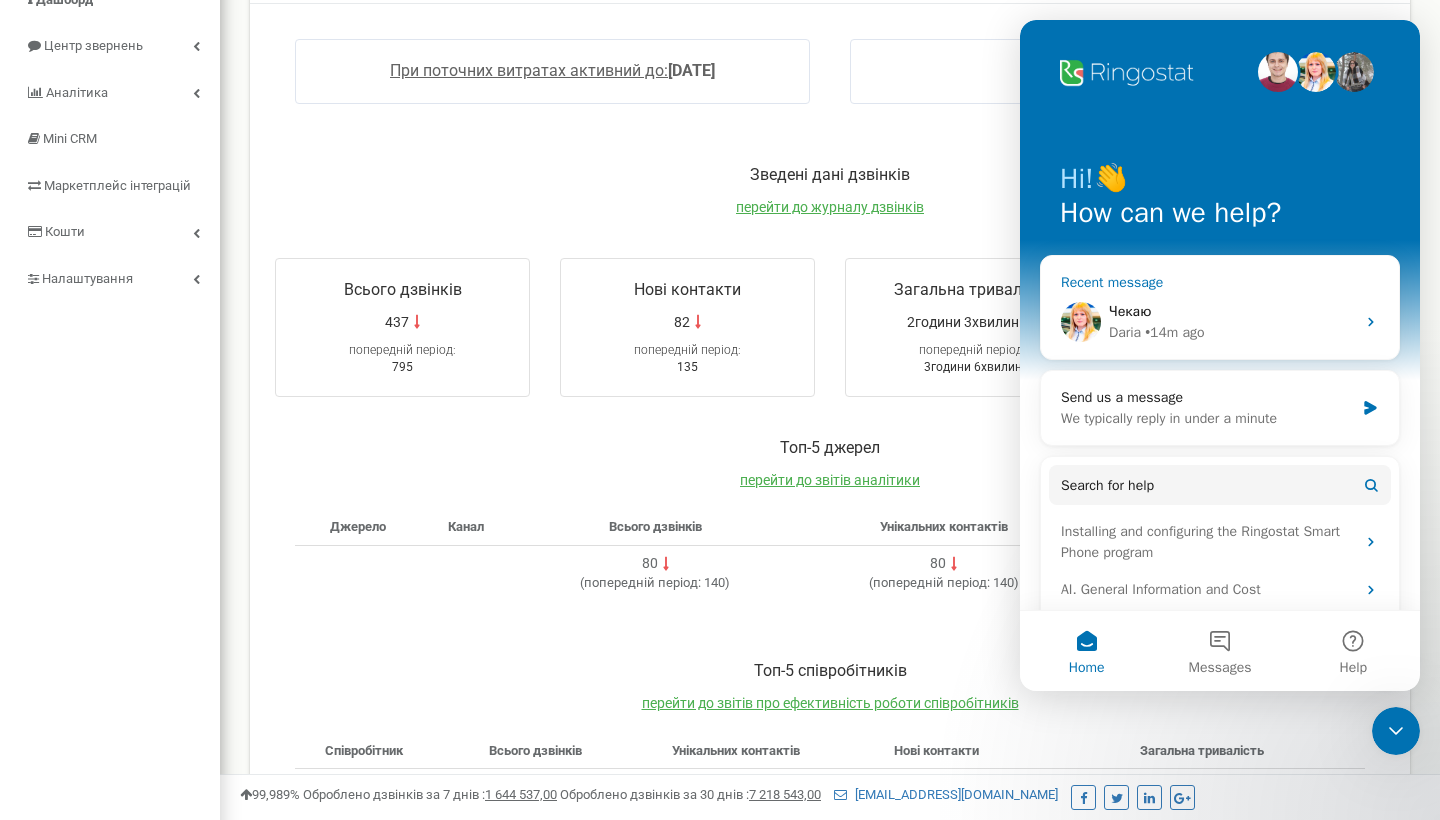 click on "Чекаю" at bounding box center [1232, 311] 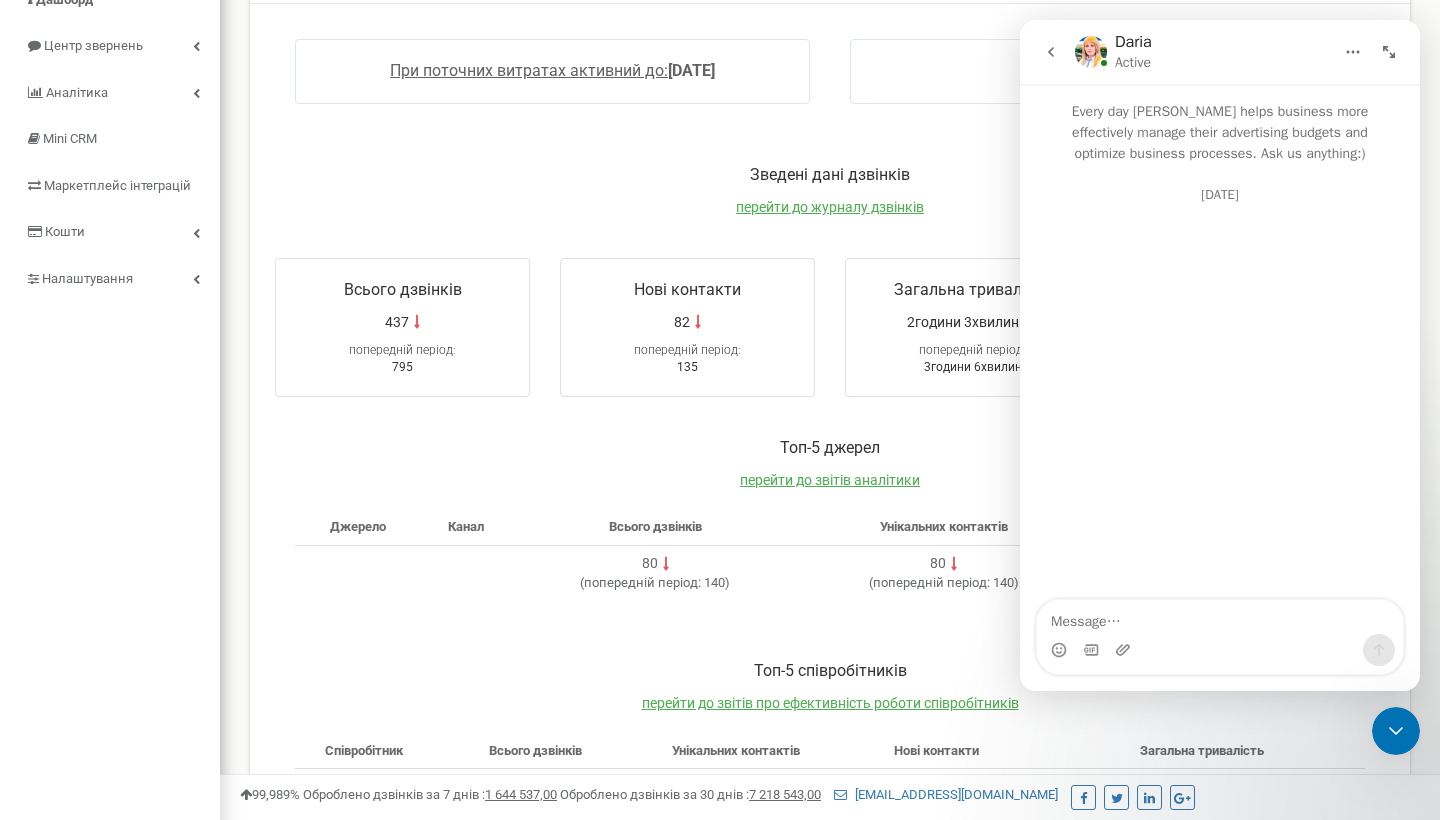 scroll, scrollTop: 0, scrollLeft: 0, axis: both 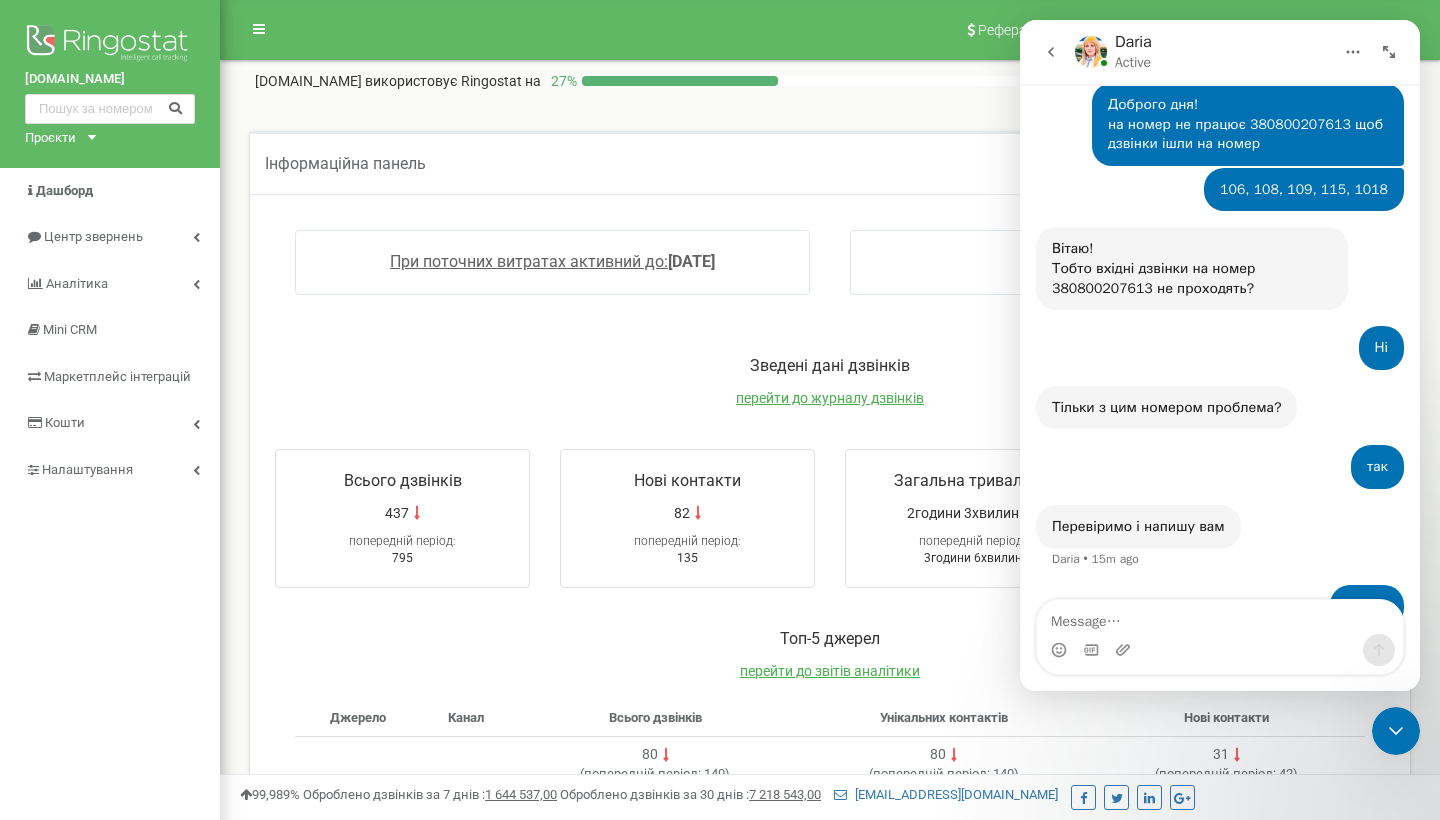 click 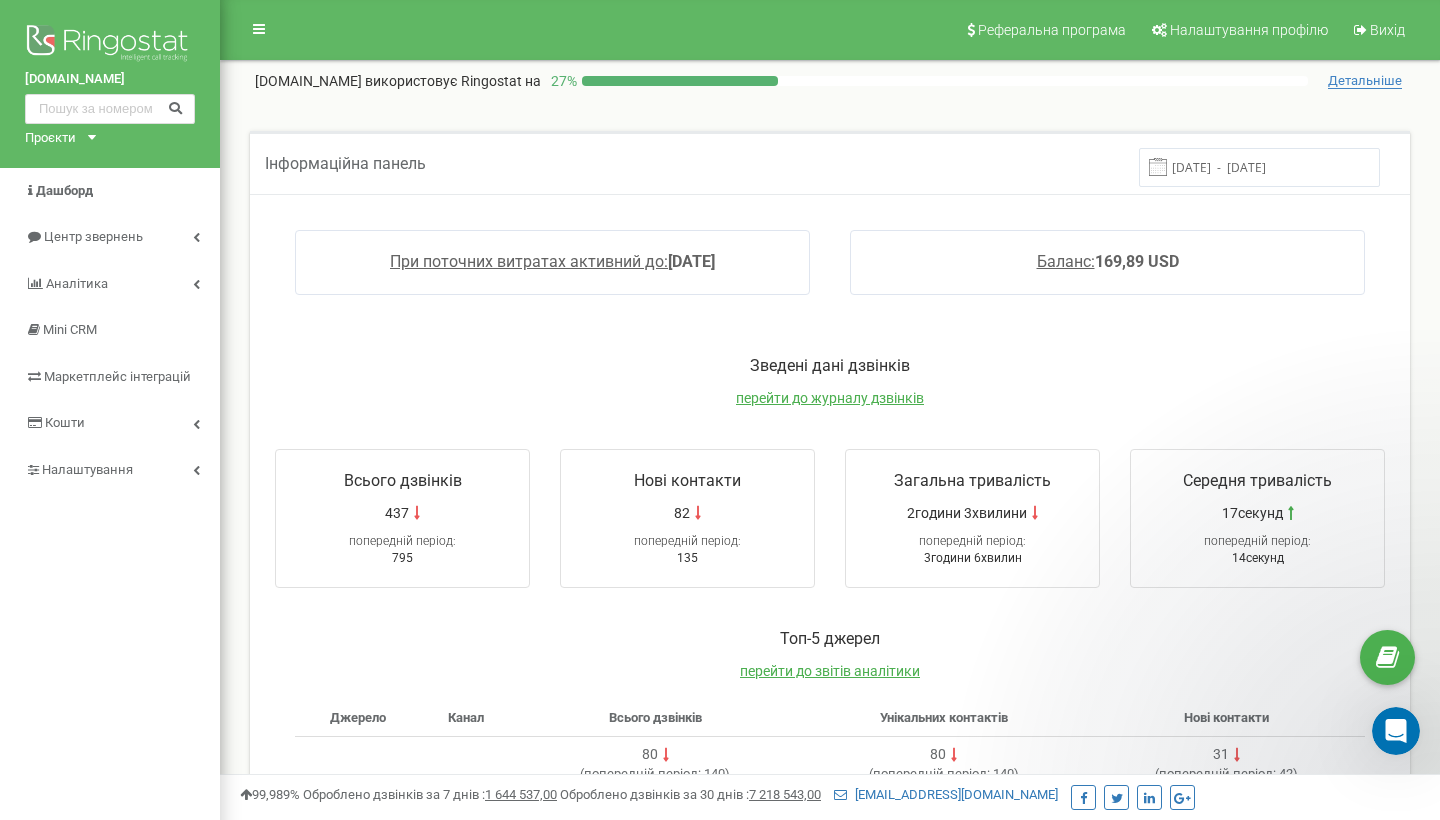 scroll, scrollTop: 0, scrollLeft: 0, axis: both 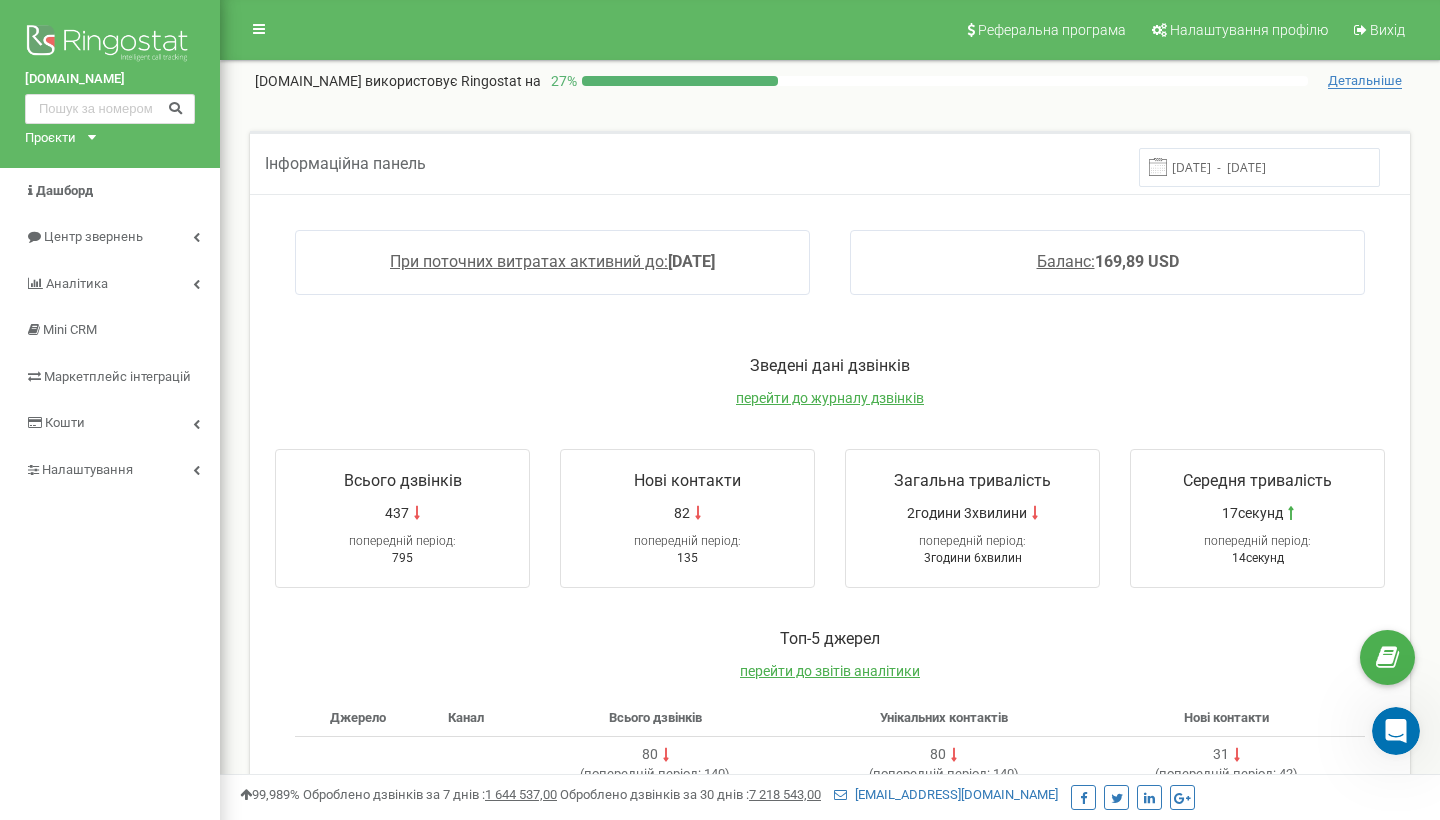 click 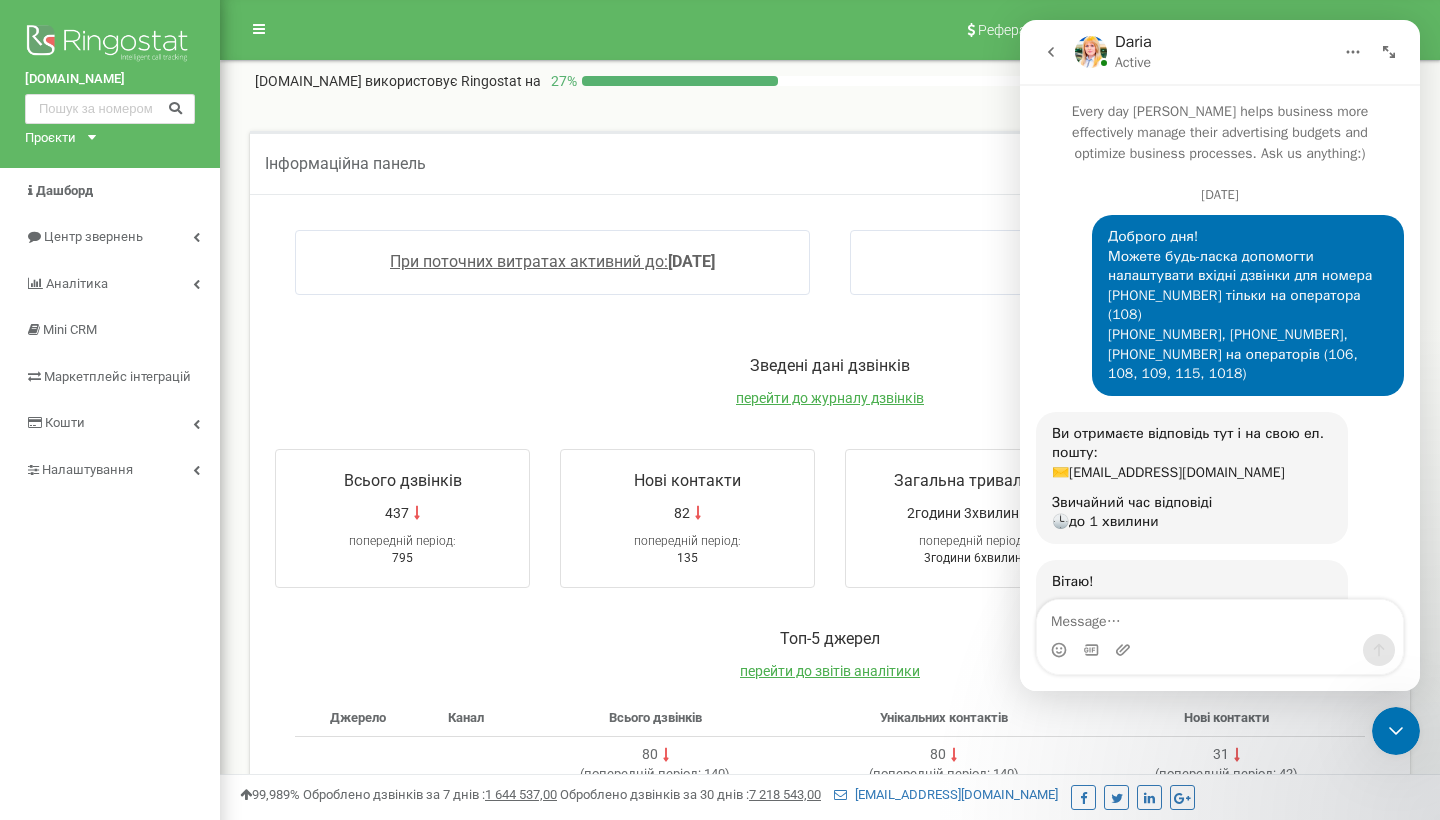 scroll, scrollTop: 1871, scrollLeft: 0, axis: vertical 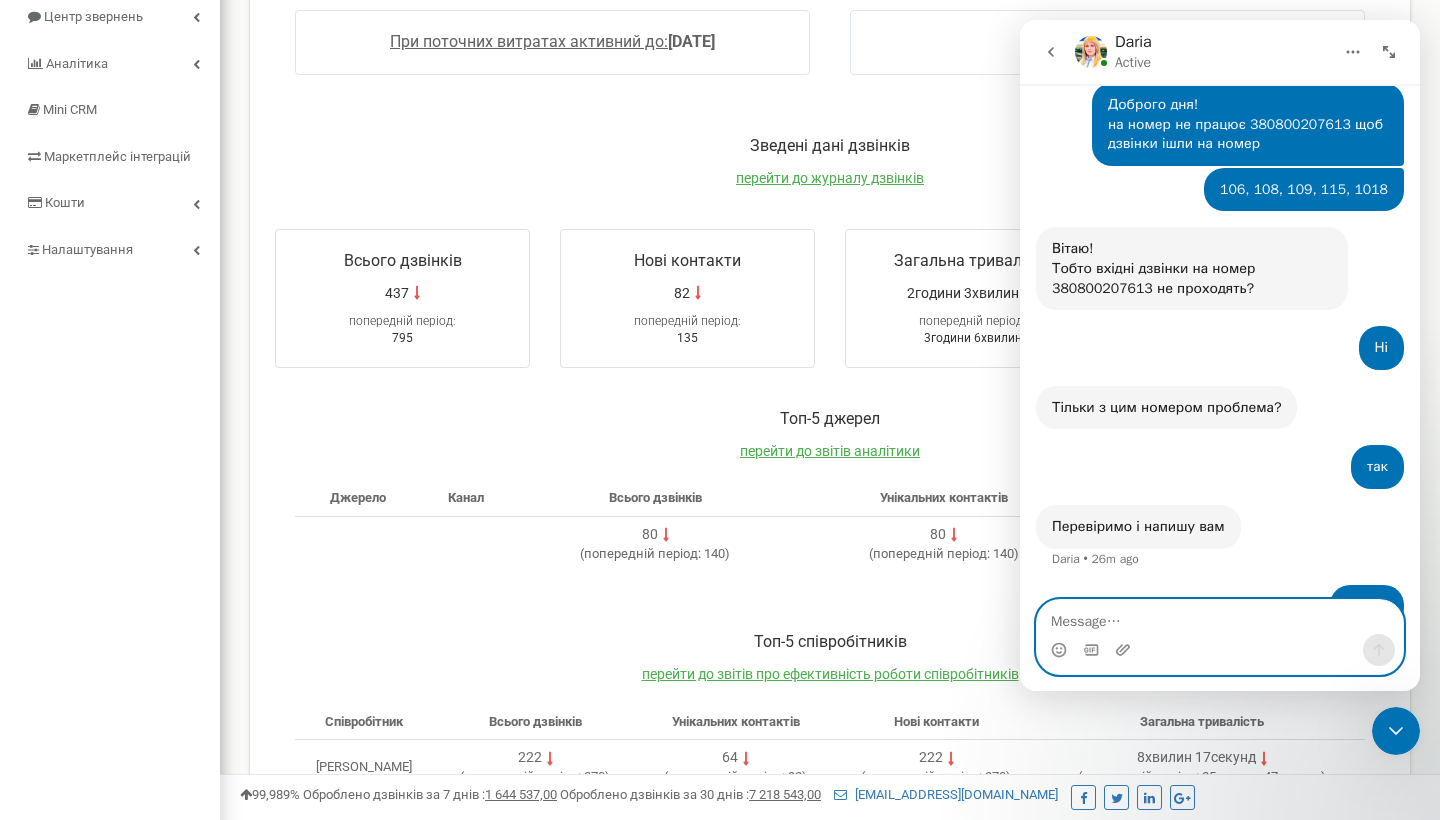 click at bounding box center (1220, 617) 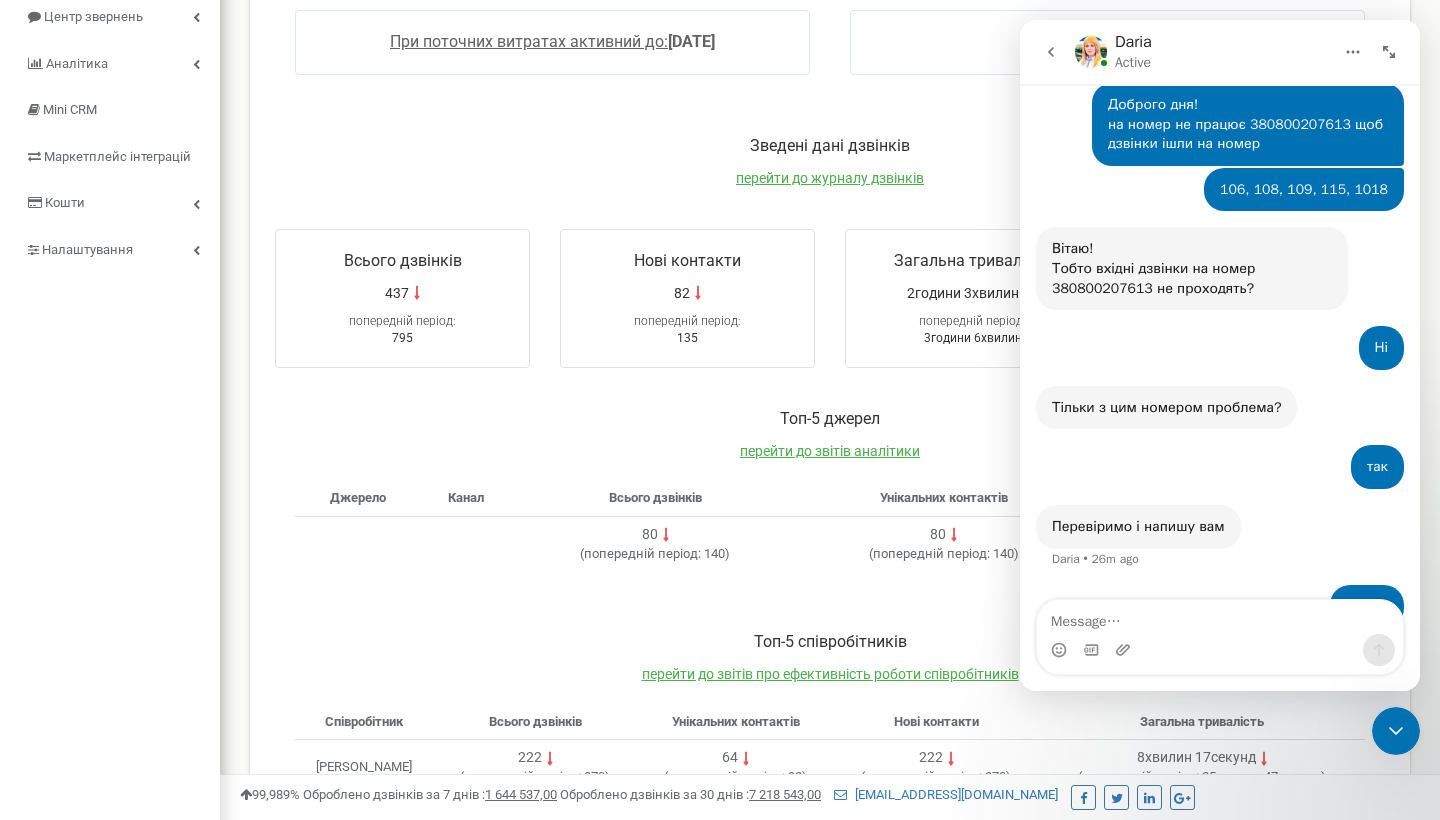 click 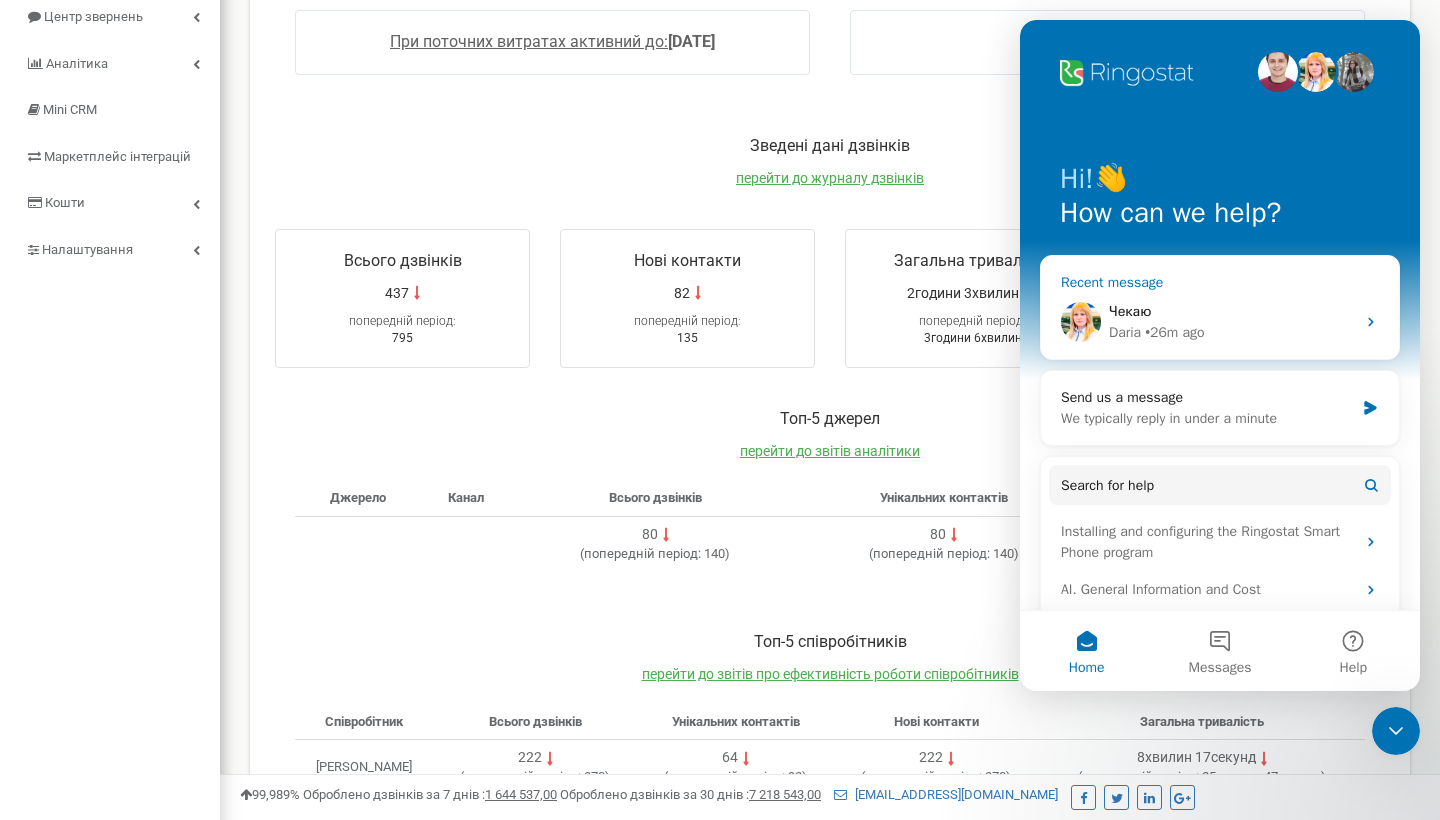 click on "Чекаю" at bounding box center (1232, 311) 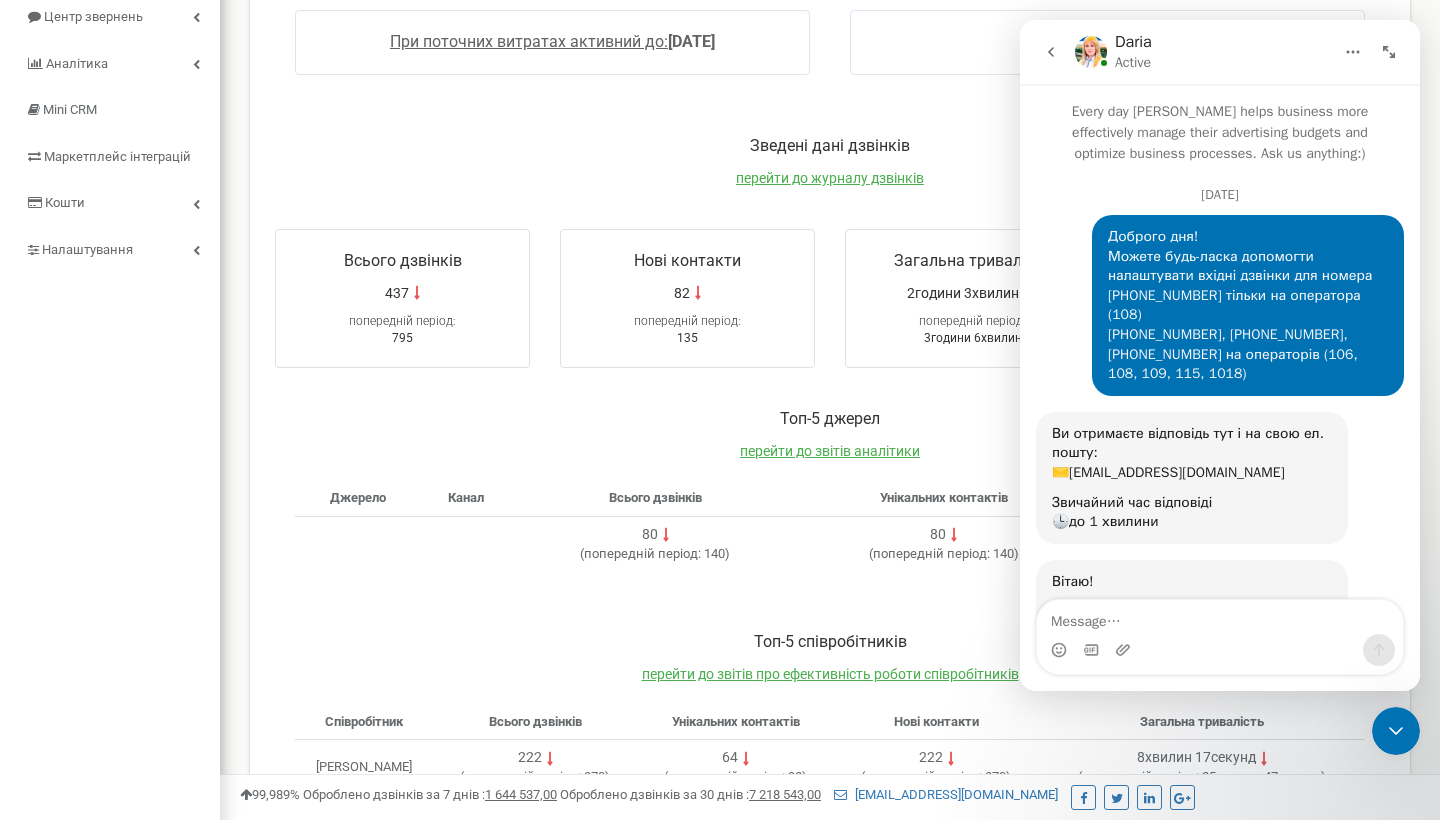 scroll, scrollTop: 19, scrollLeft: 0, axis: vertical 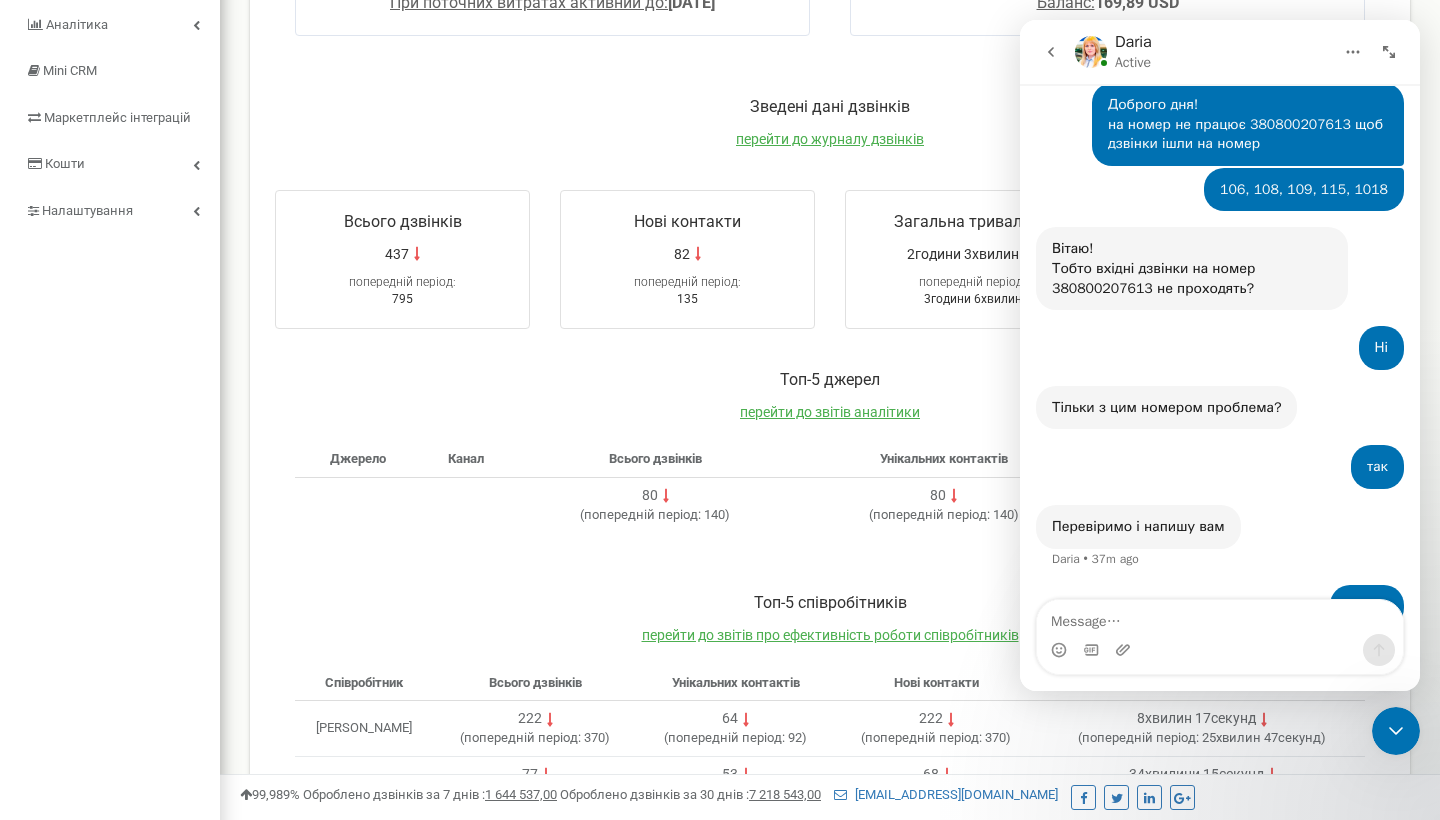 click 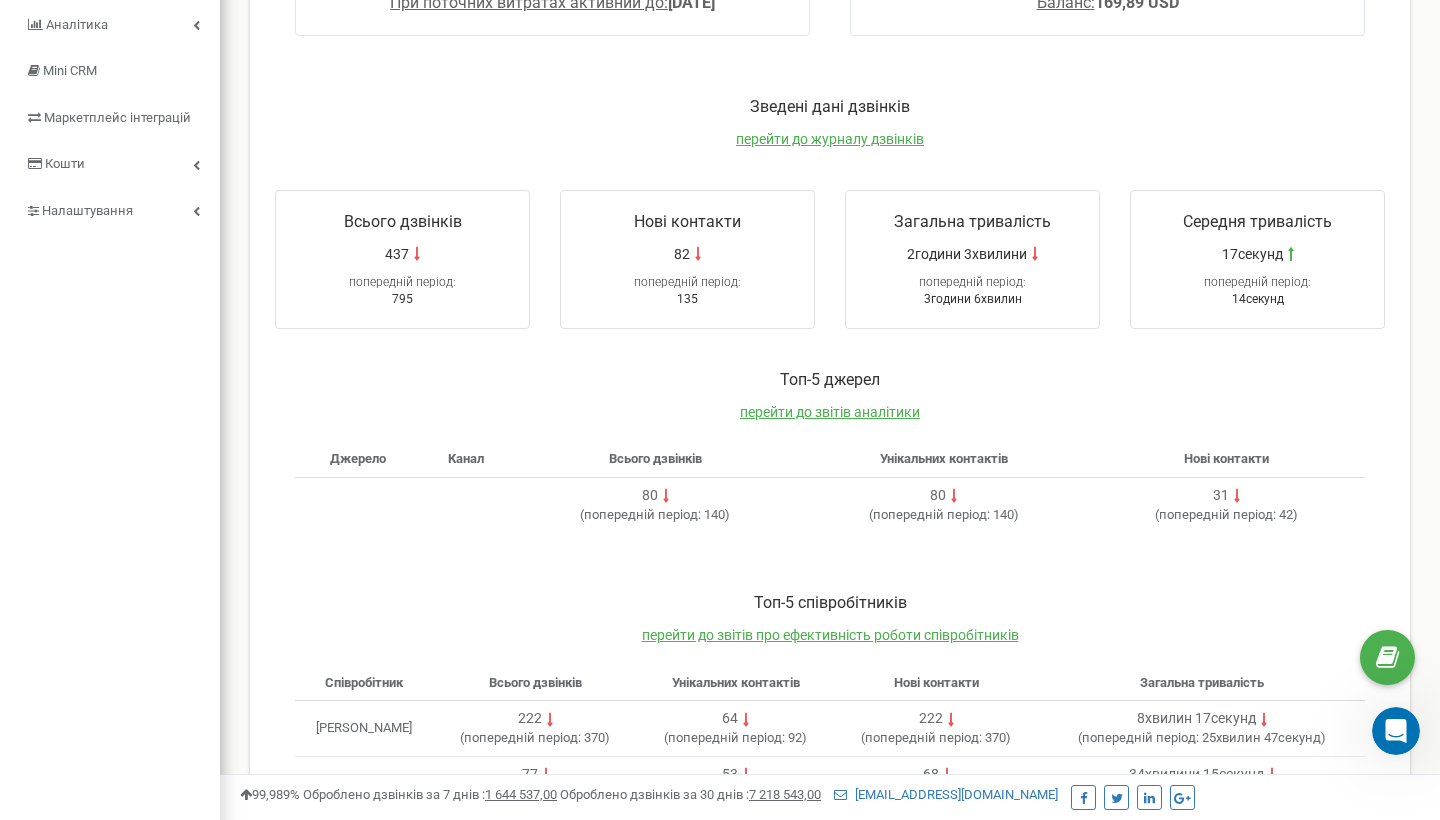 click 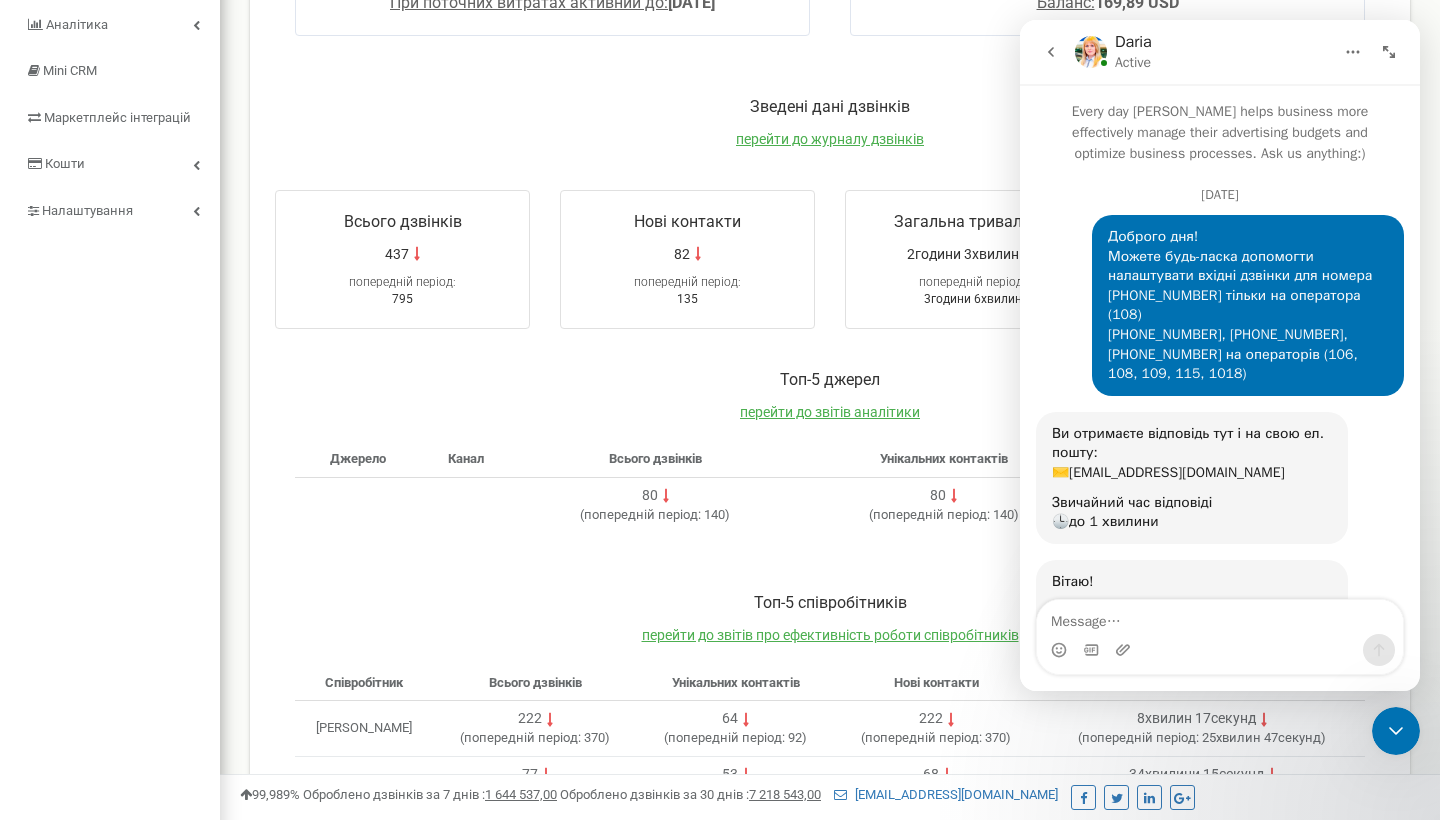 scroll, scrollTop: 58, scrollLeft: 0, axis: vertical 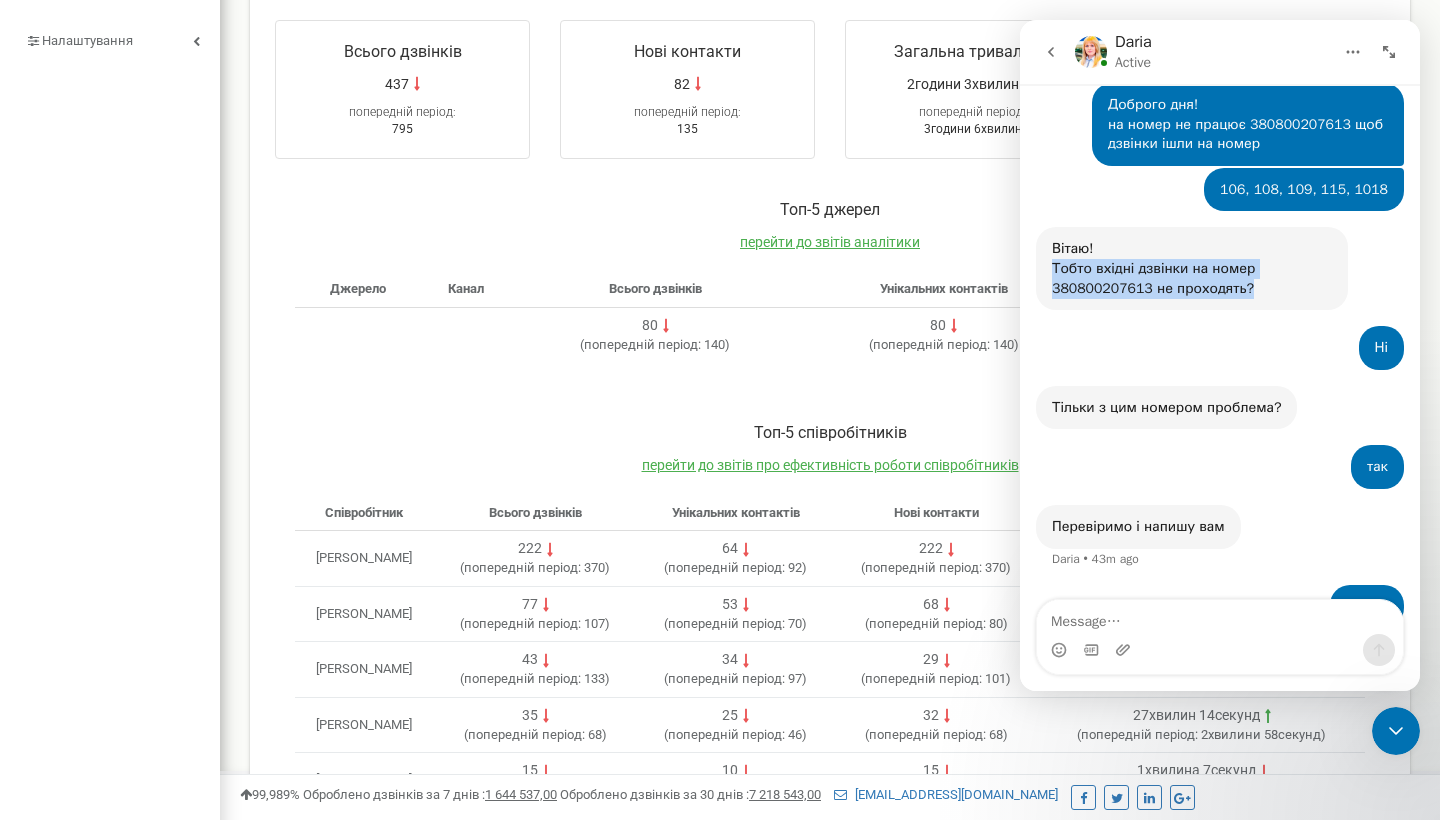 drag, startPoint x: 1054, startPoint y: 226, endPoint x: 1258, endPoint y: 249, distance: 205.29248 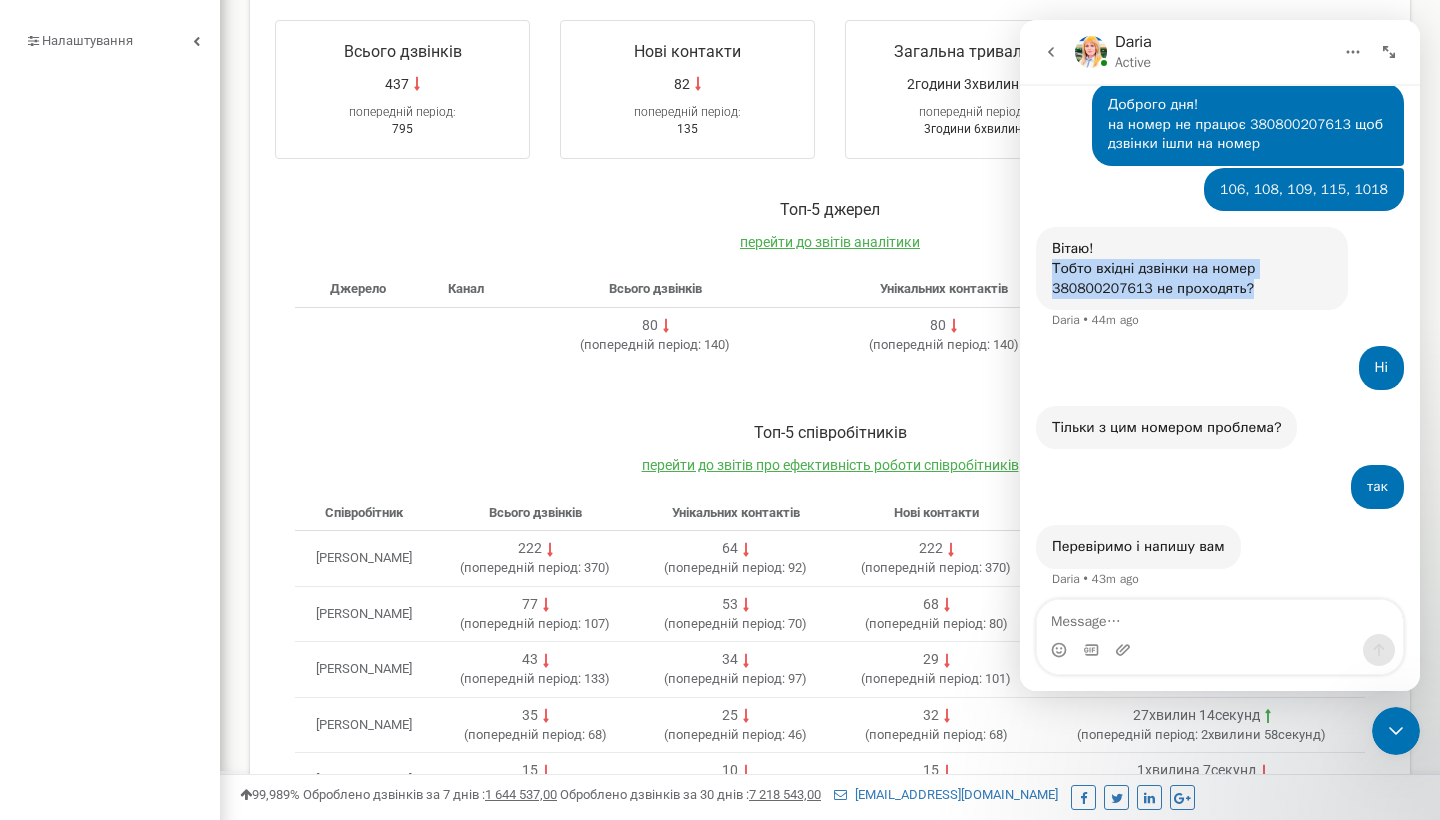 scroll, scrollTop: 1891, scrollLeft: 0, axis: vertical 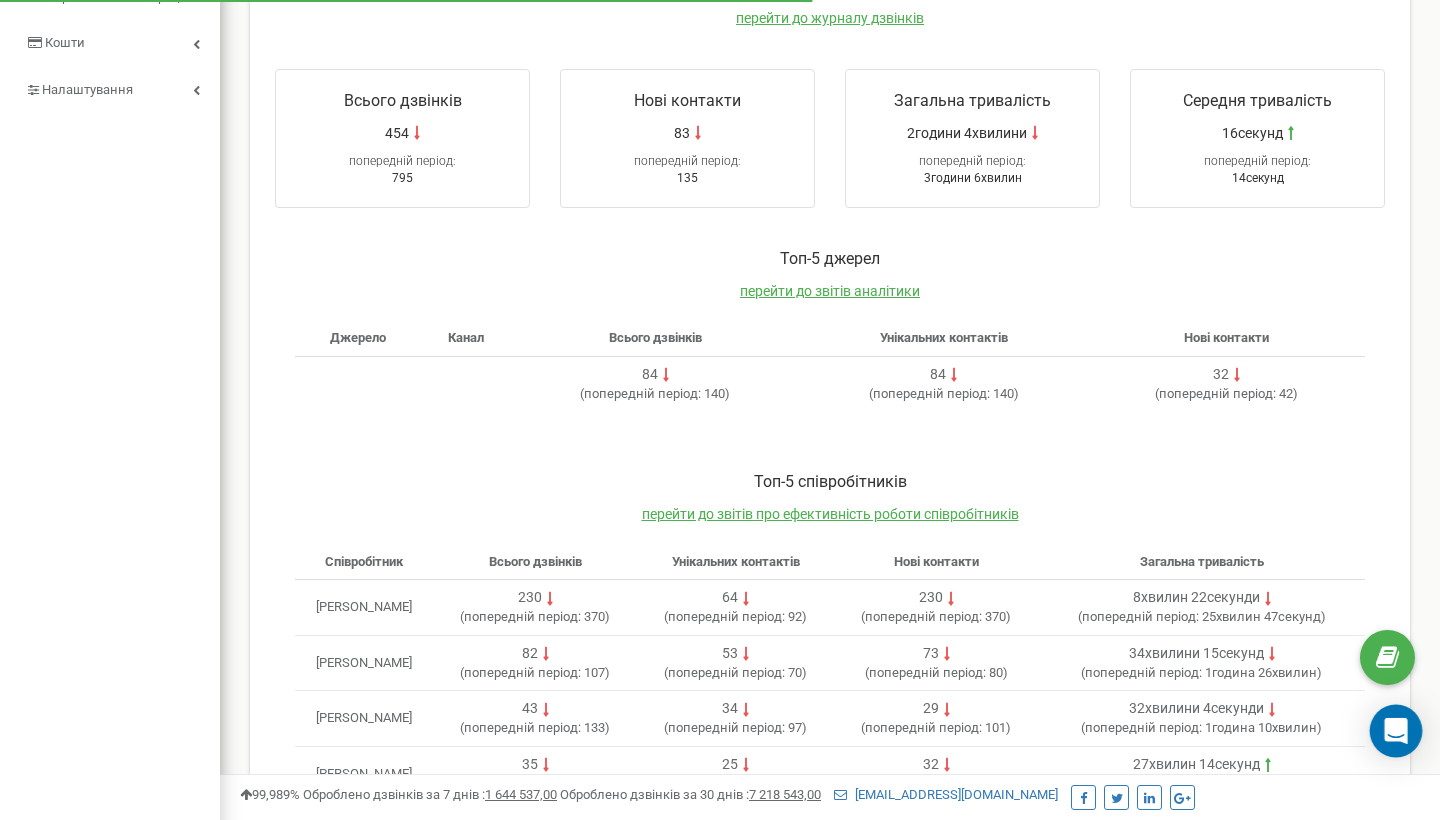 click at bounding box center (1396, 731) 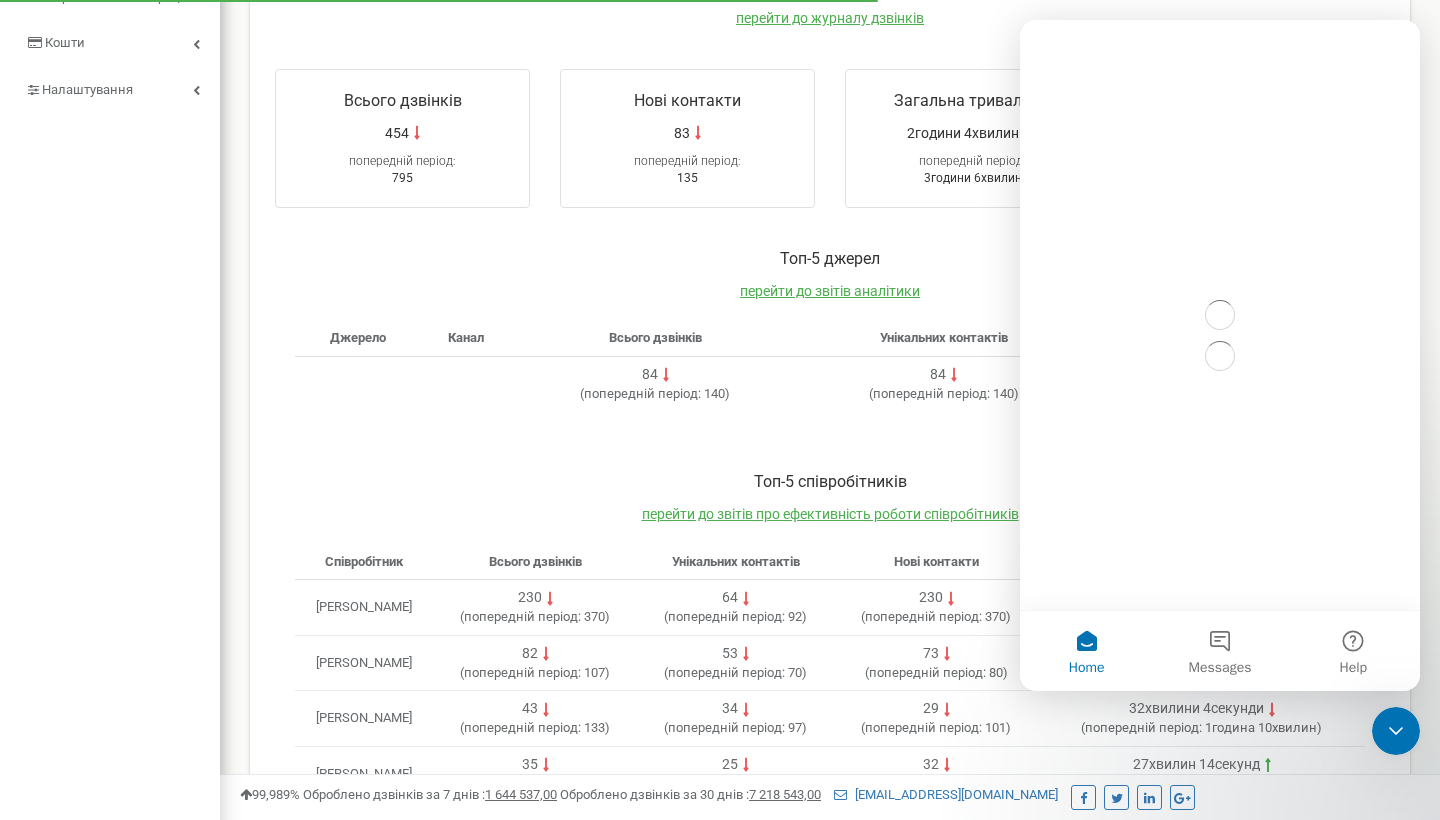 scroll, scrollTop: 0, scrollLeft: 0, axis: both 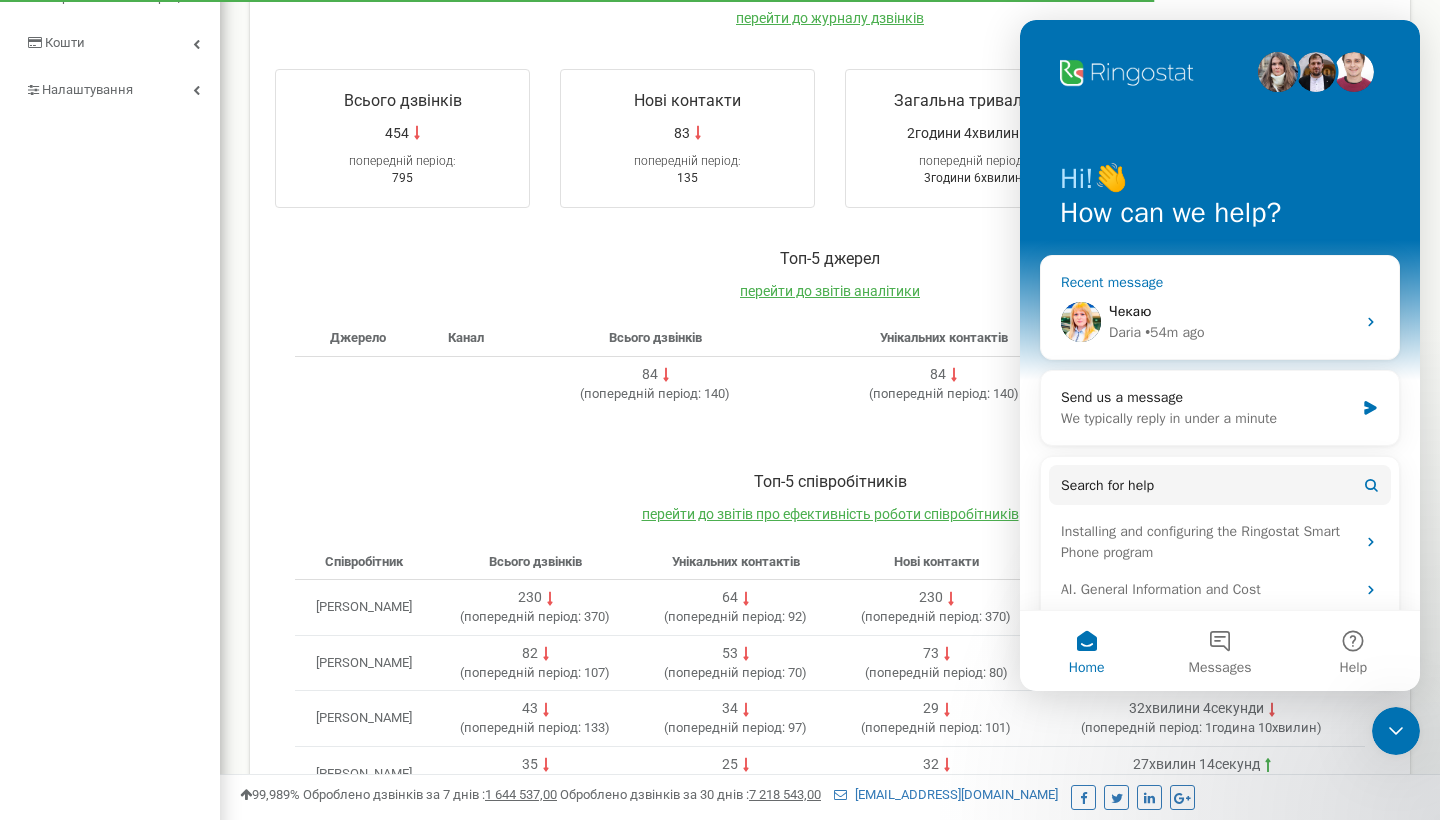click on "Чекаю" at bounding box center [1232, 311] 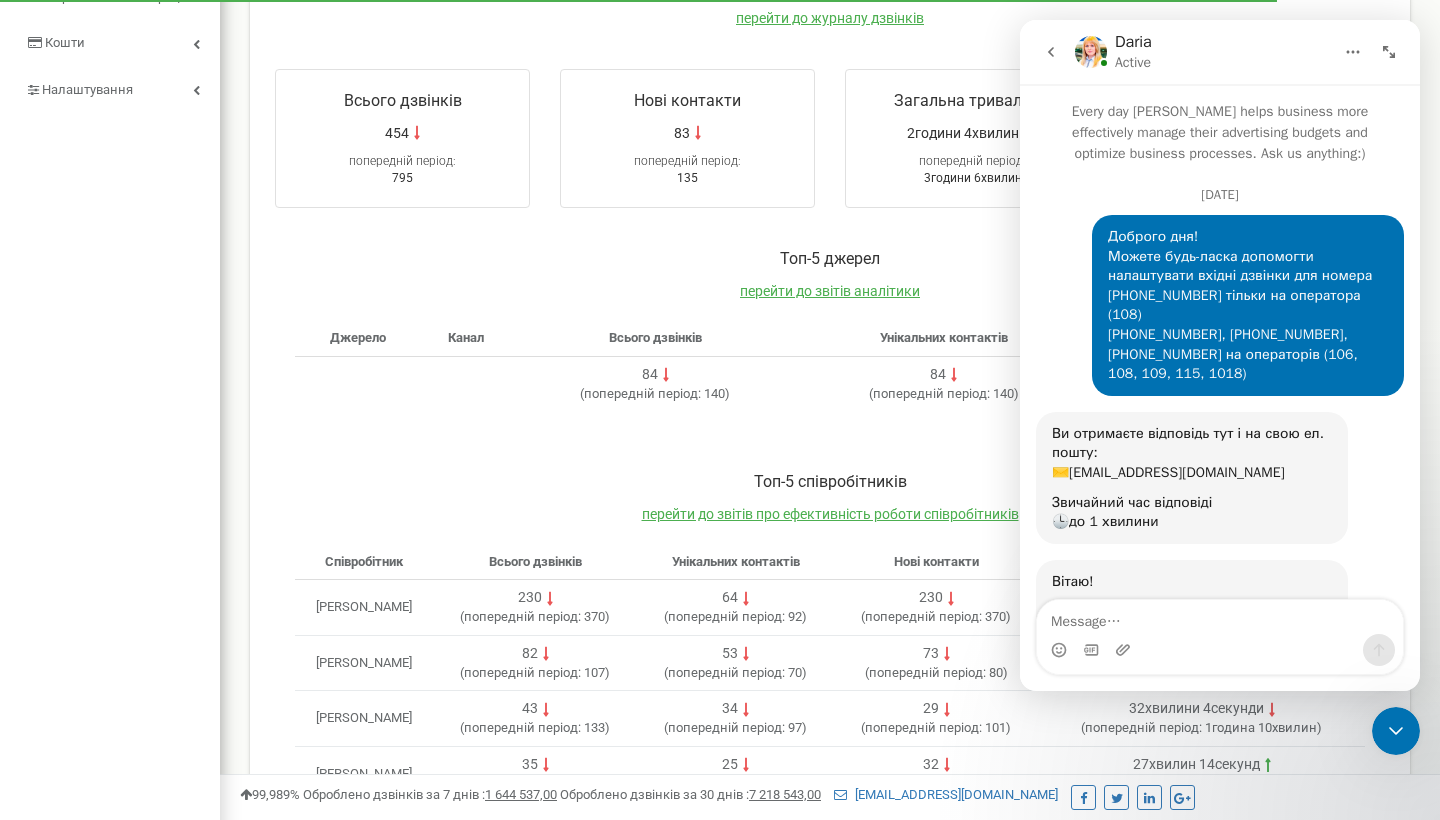 scroll, scrollTop: 179, scrollLeft: 0, axis: vertical 